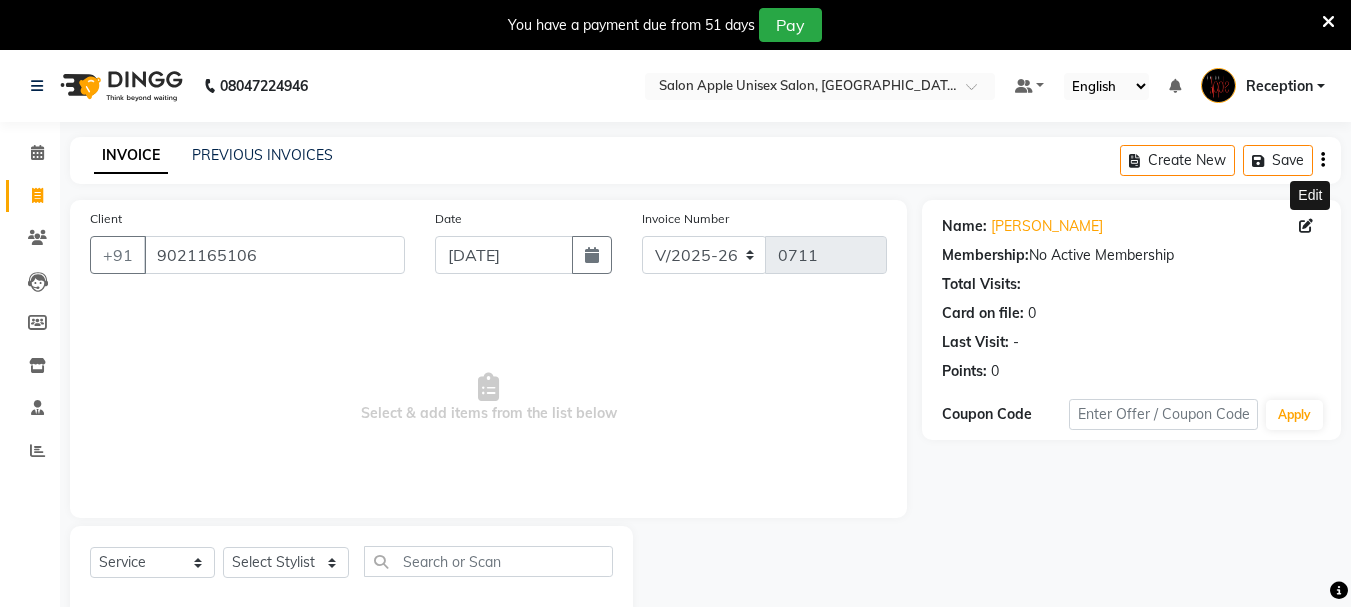 select on "92" 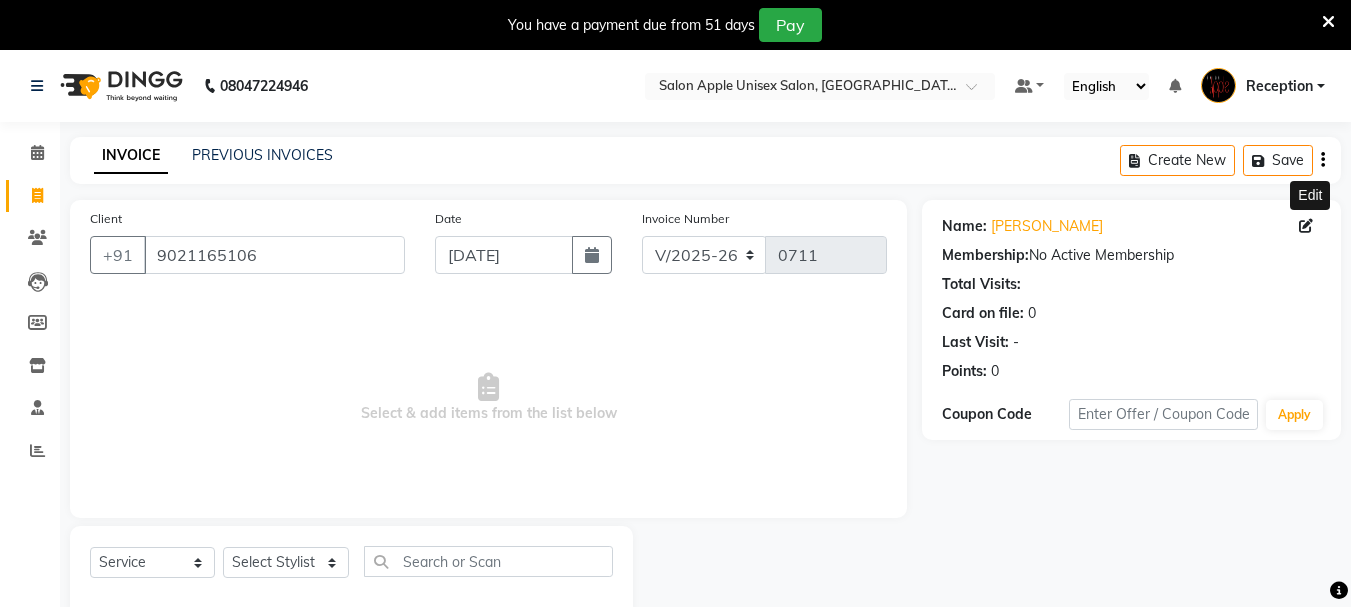 scroll, scrollTop: 50, scrollLeft: 0, axis: vertical 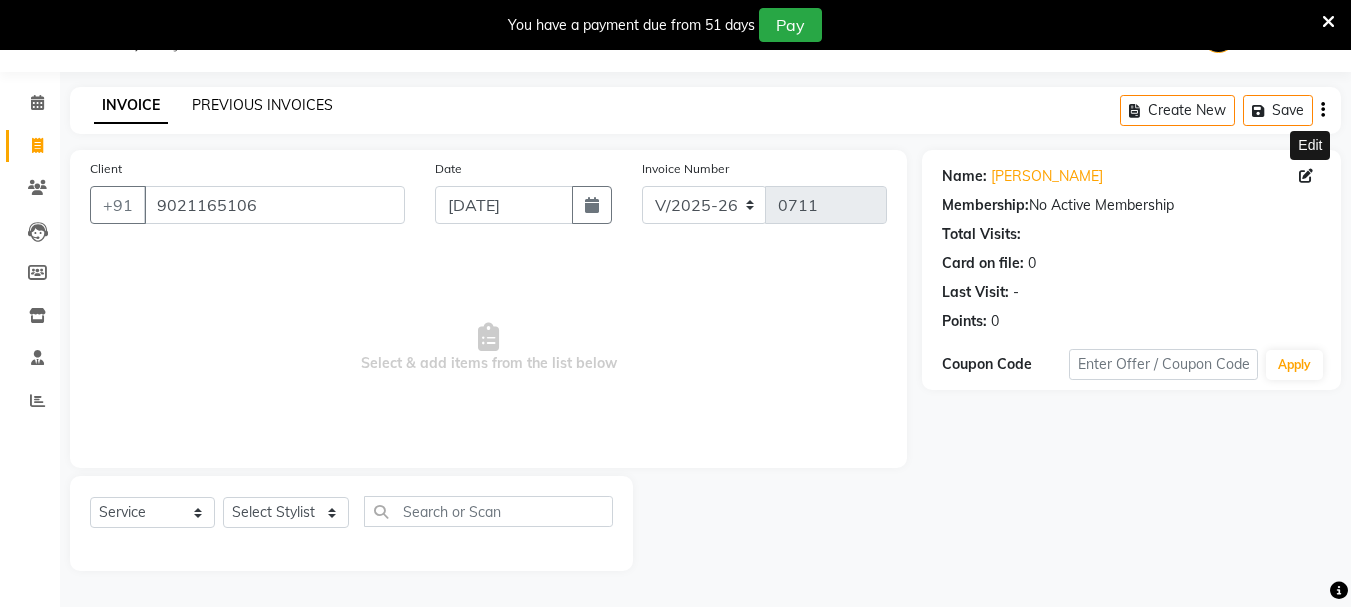 click on "PREVIOUS INVOICES" 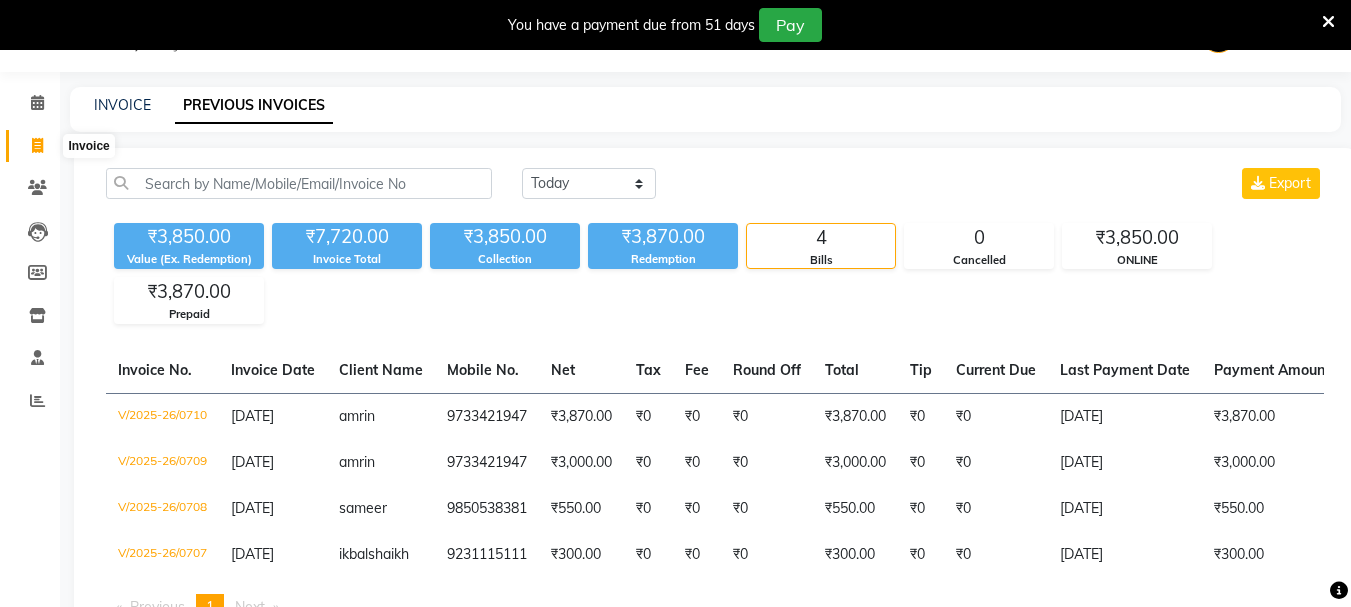 click 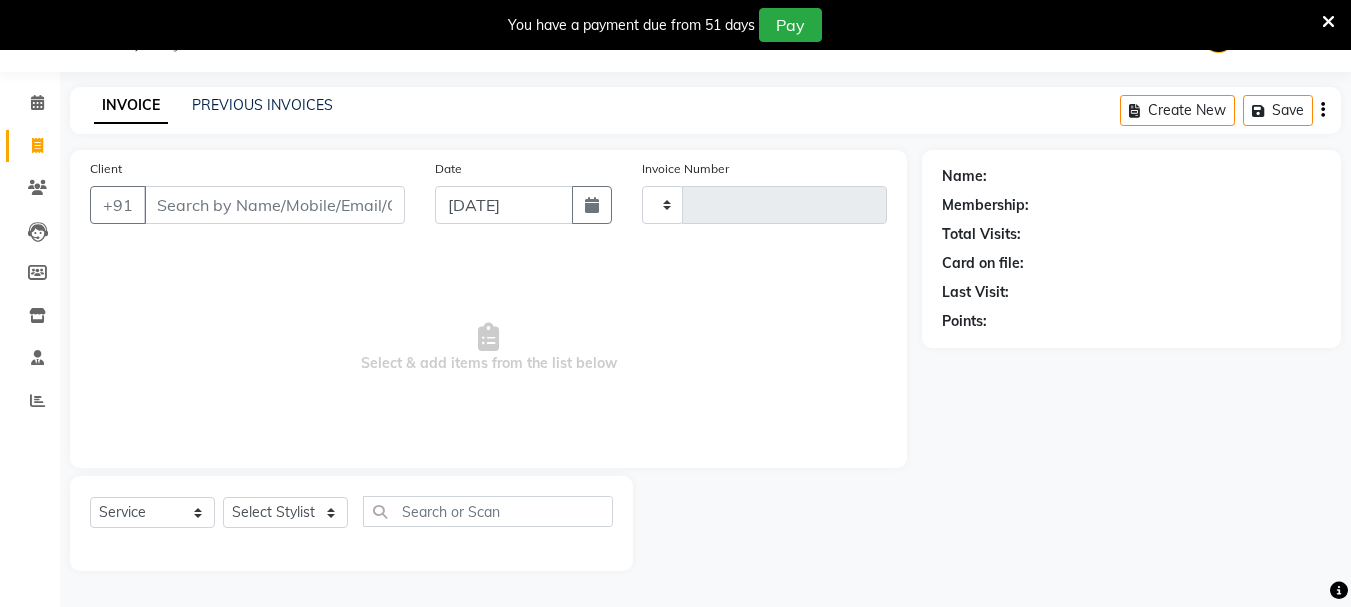 type on "0711" 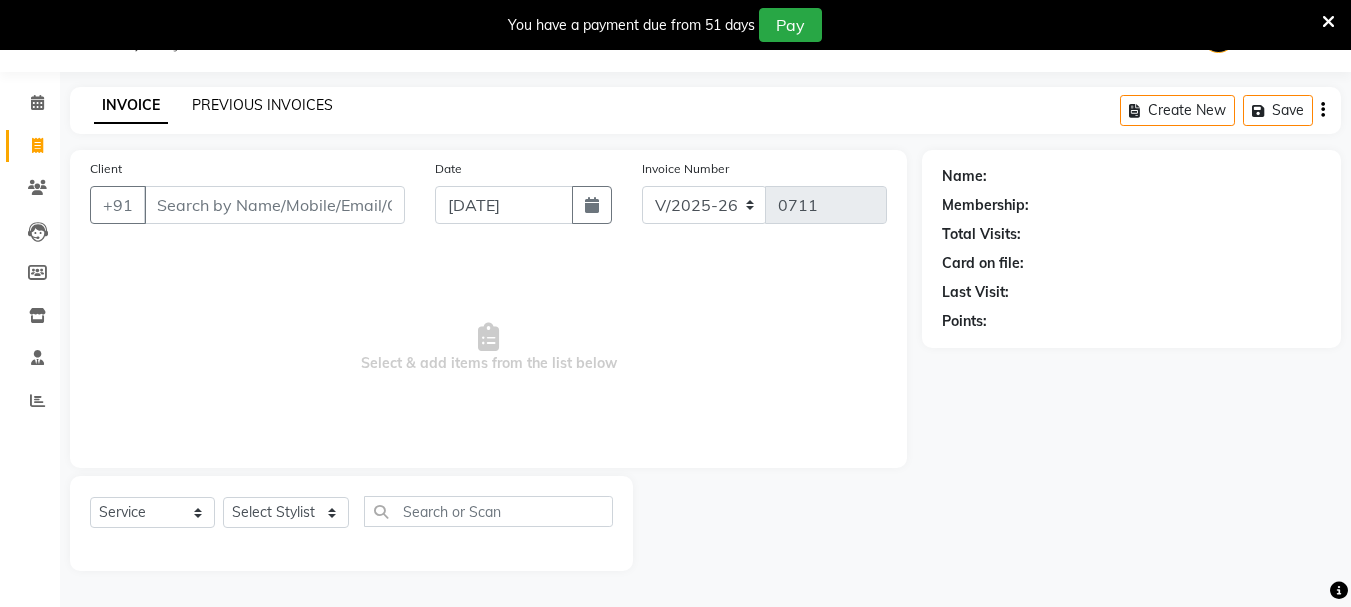 click on "PREVIOUS INVOICES" 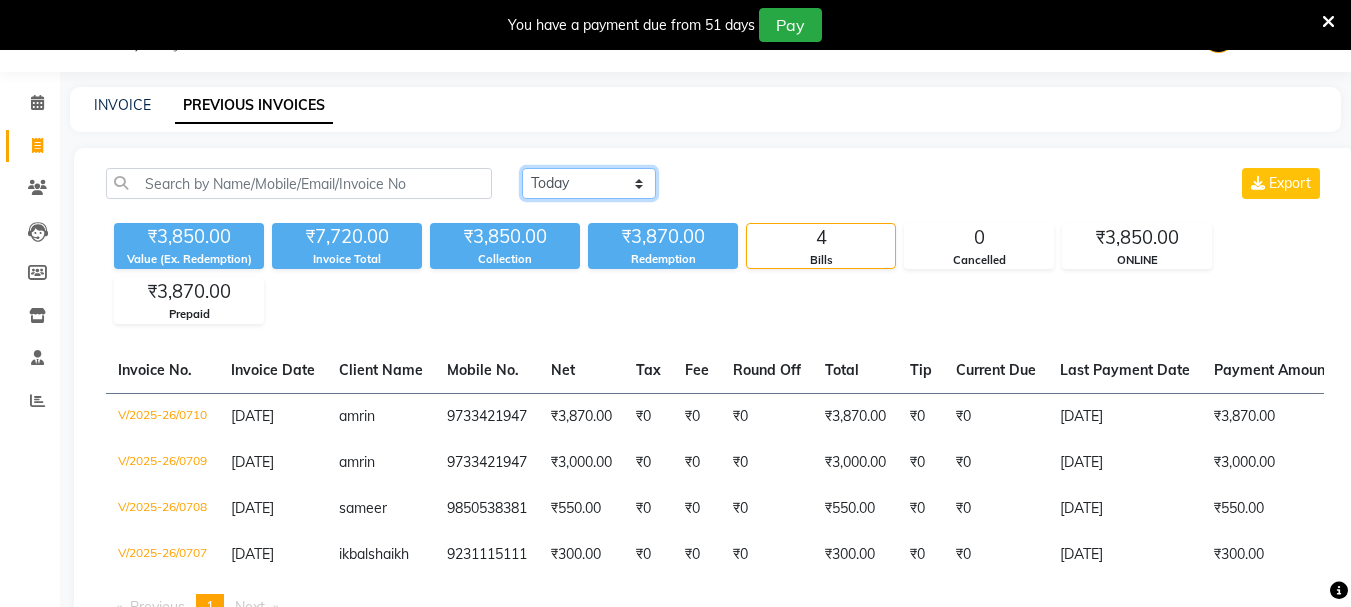 click on "[DATE] [DATE] Custom Range" 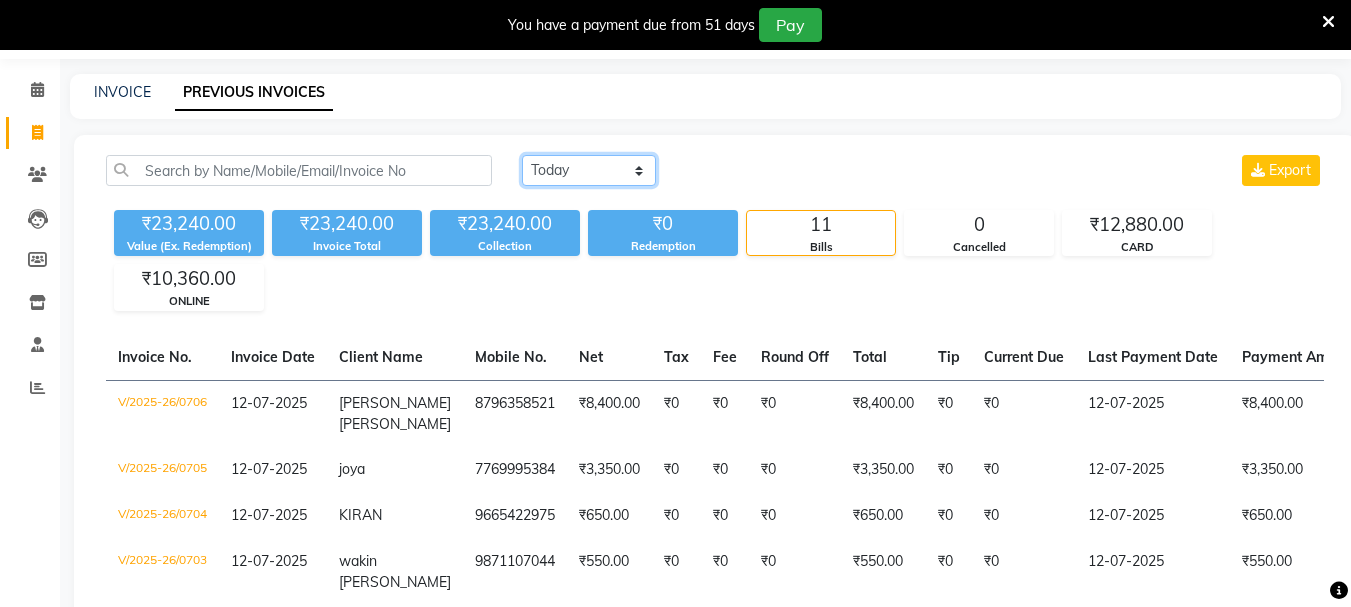 scroll, scrollTop: 0, scrollLeft: 0, axis: both 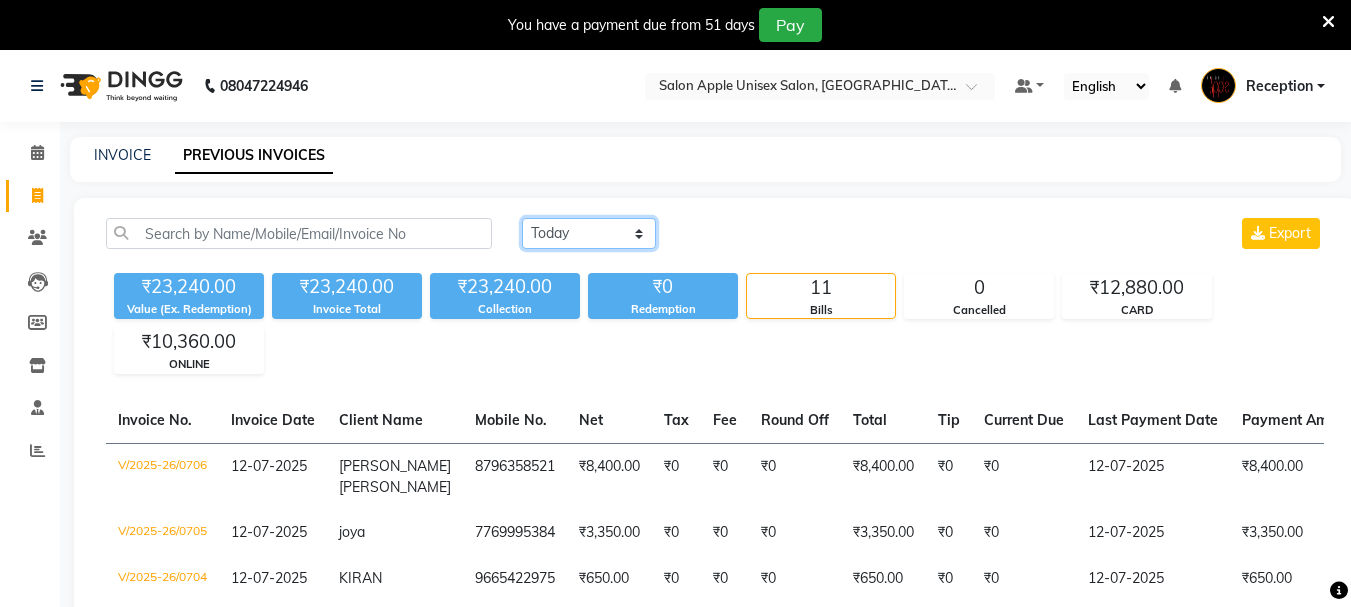 click on "[DATE] [DATE] Custom Range" 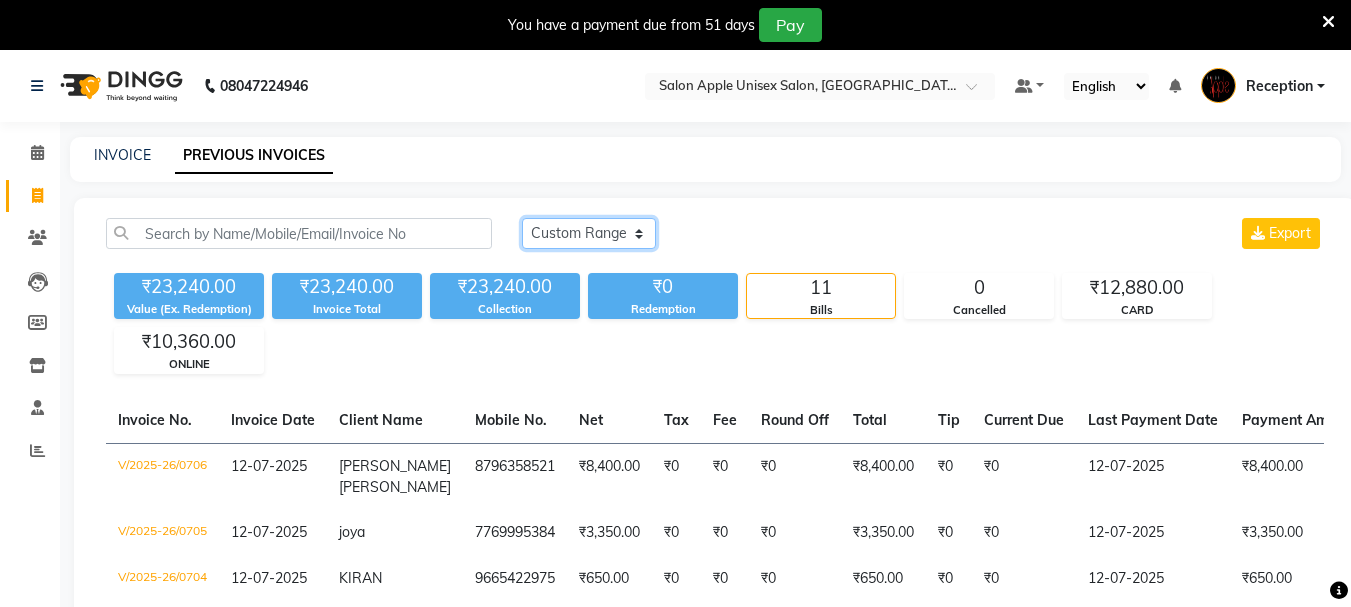 click on "[DATE] [DATE] Custom Range" 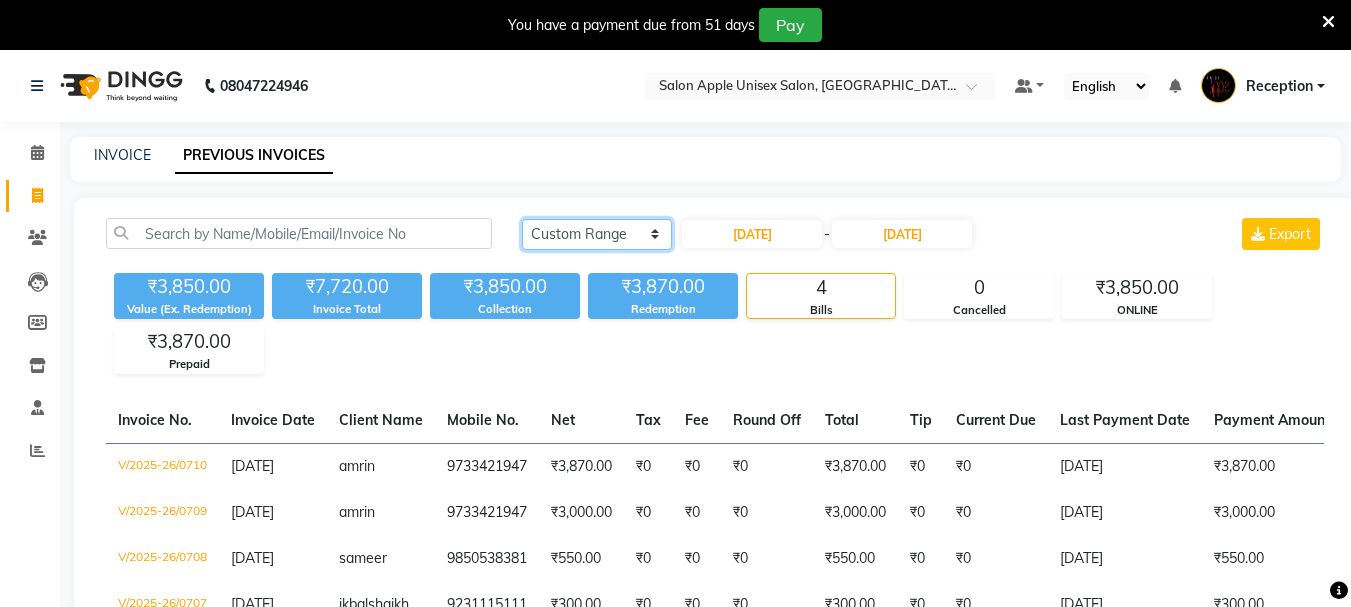 click on "[DATE] [DATE] Custom Range" 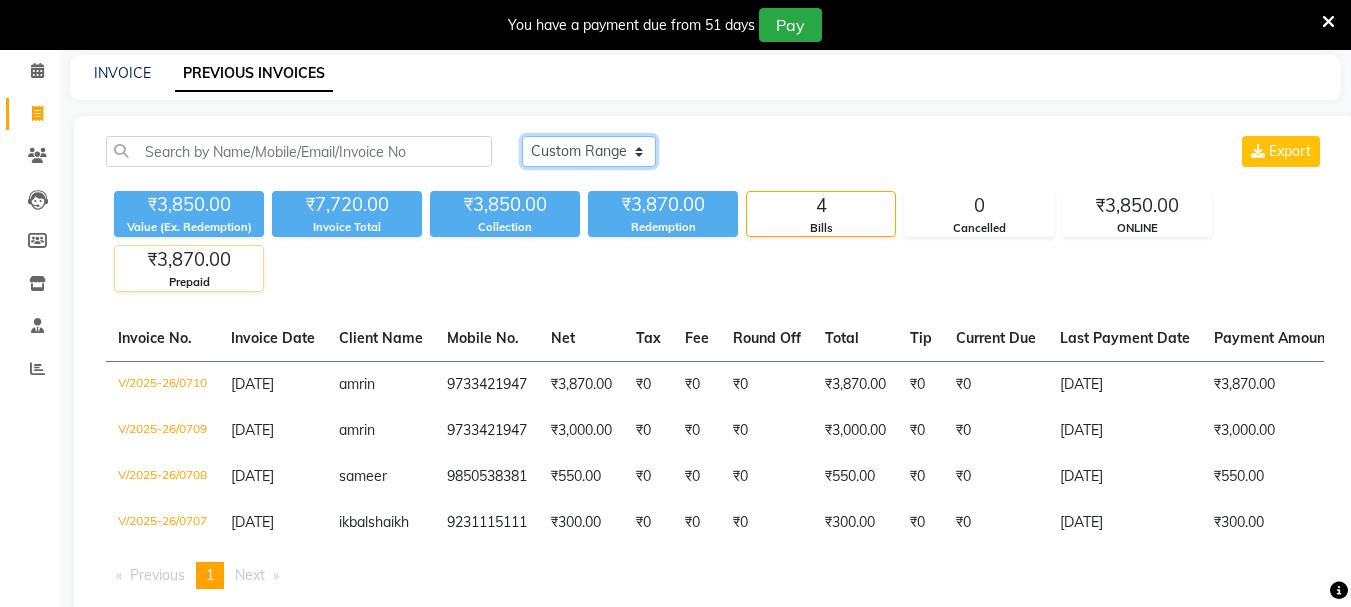 scroll, scrollTop: 0, scrollLeft: 0, axis: both 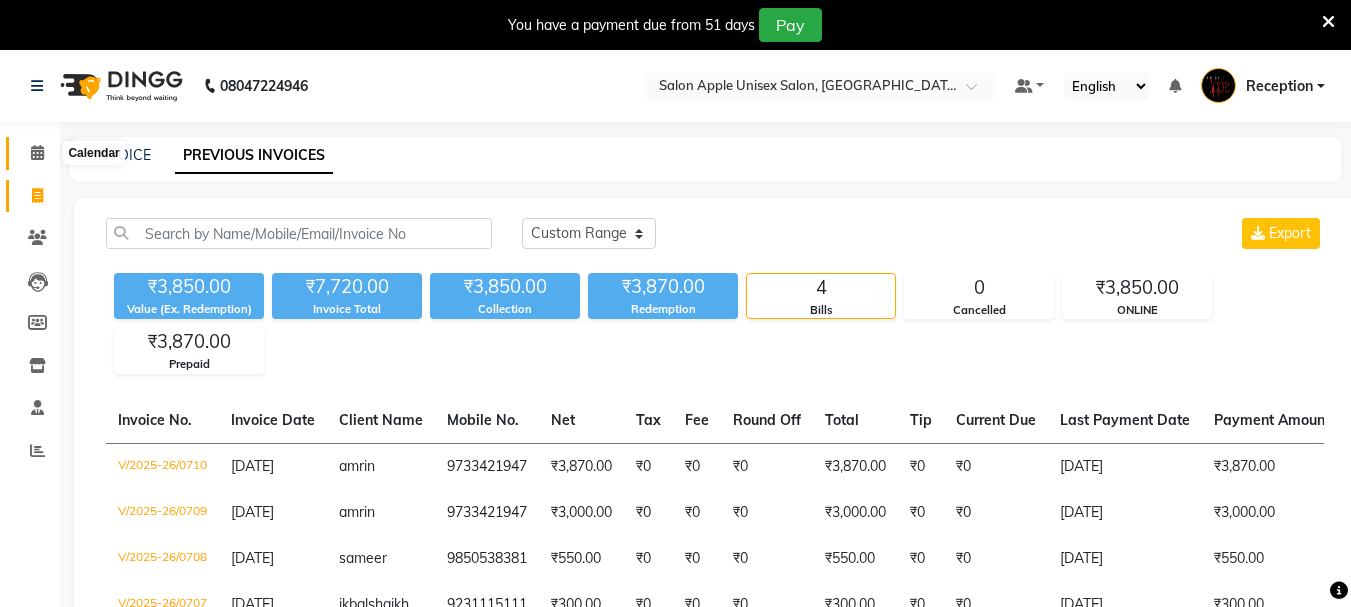 click 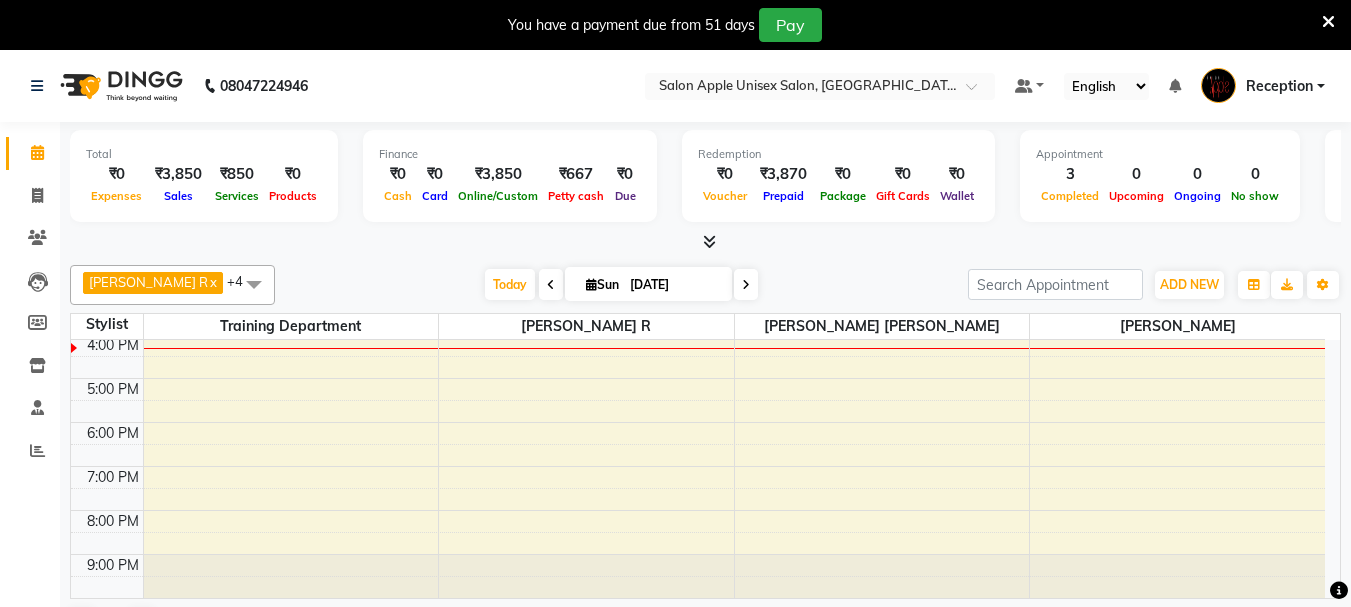 scroll, scrollTop: 101, scrollLeft: 0, axis: vertical 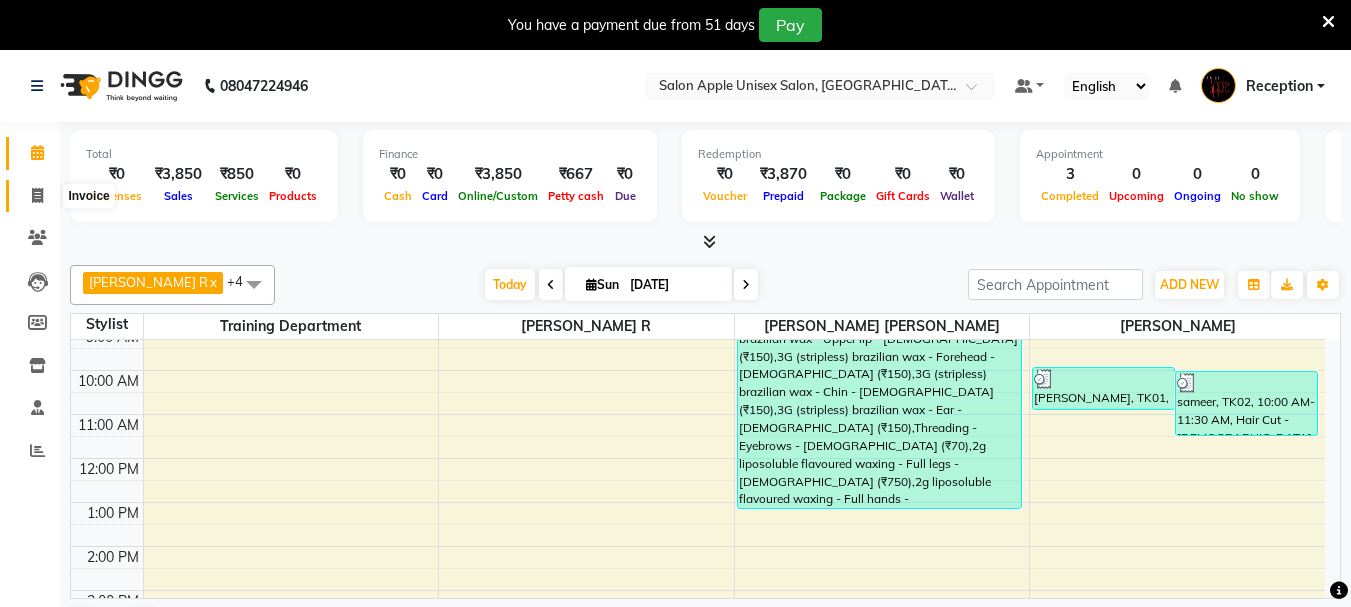 click 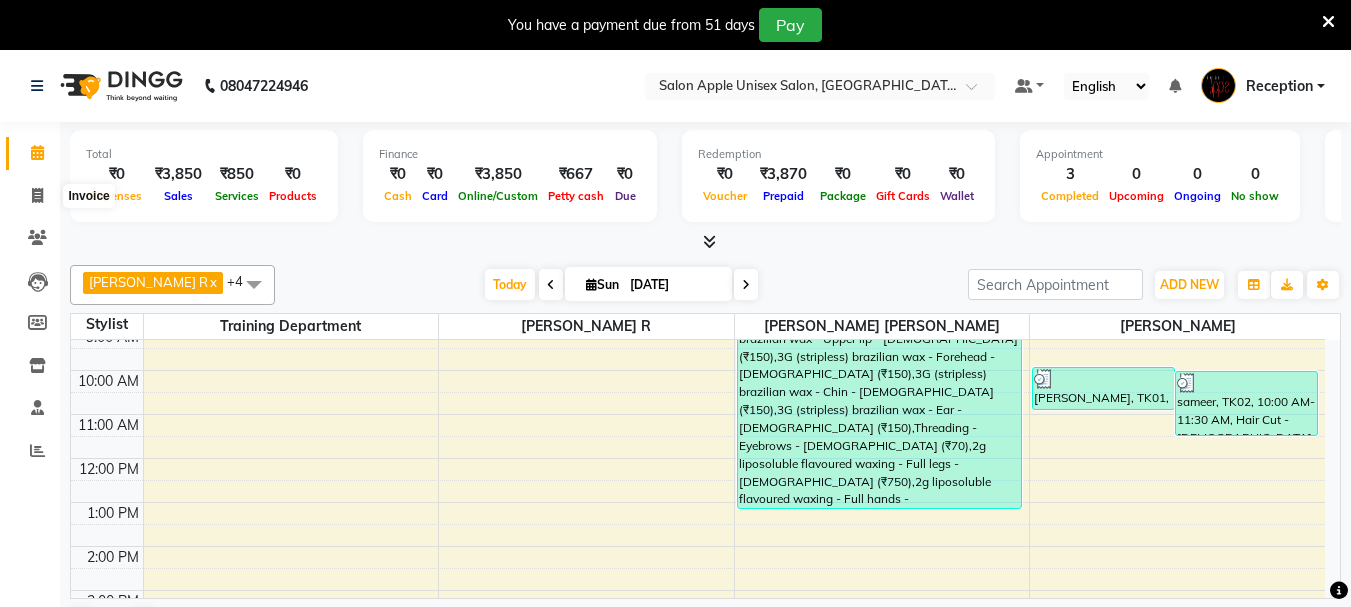 select on "92" 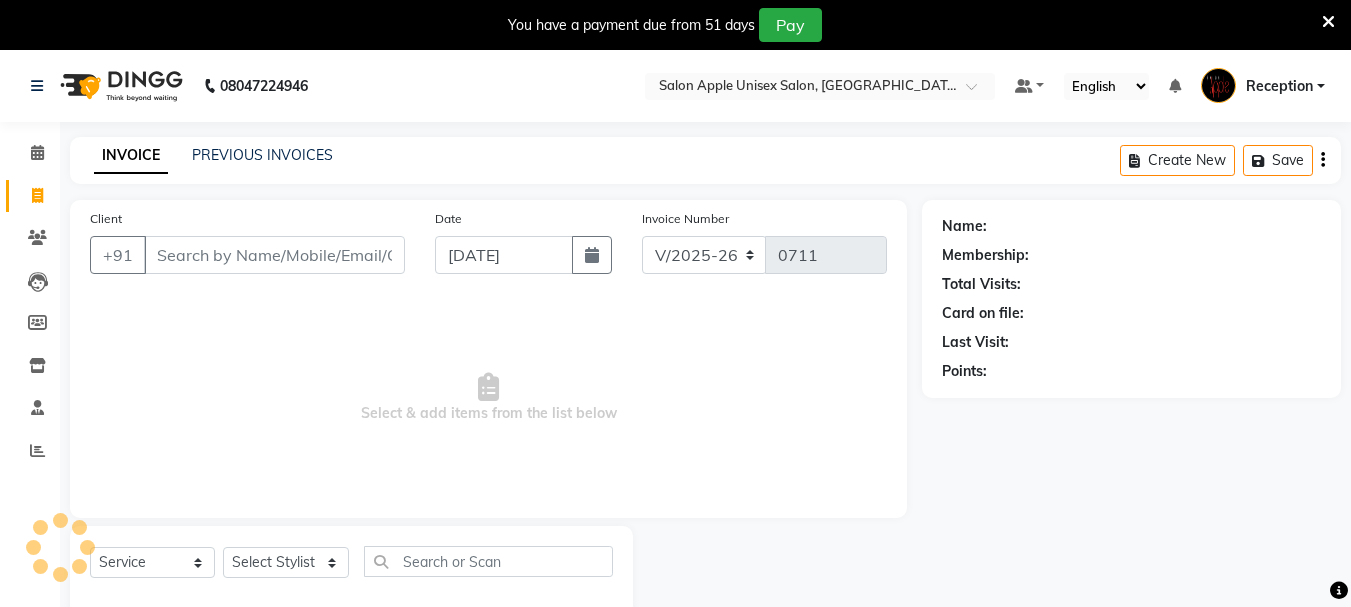 click on "Client" at bounding box center (274, 255) 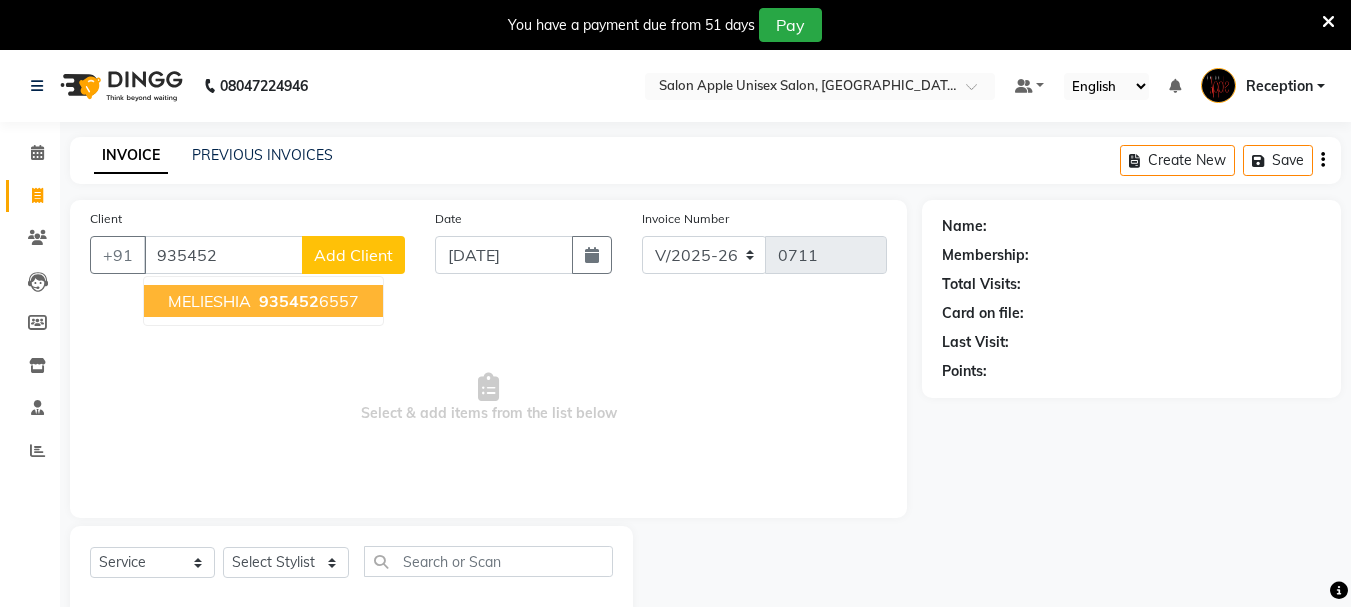click on "MELIESHIA   935452 6557" at bounding box center (263, 301) 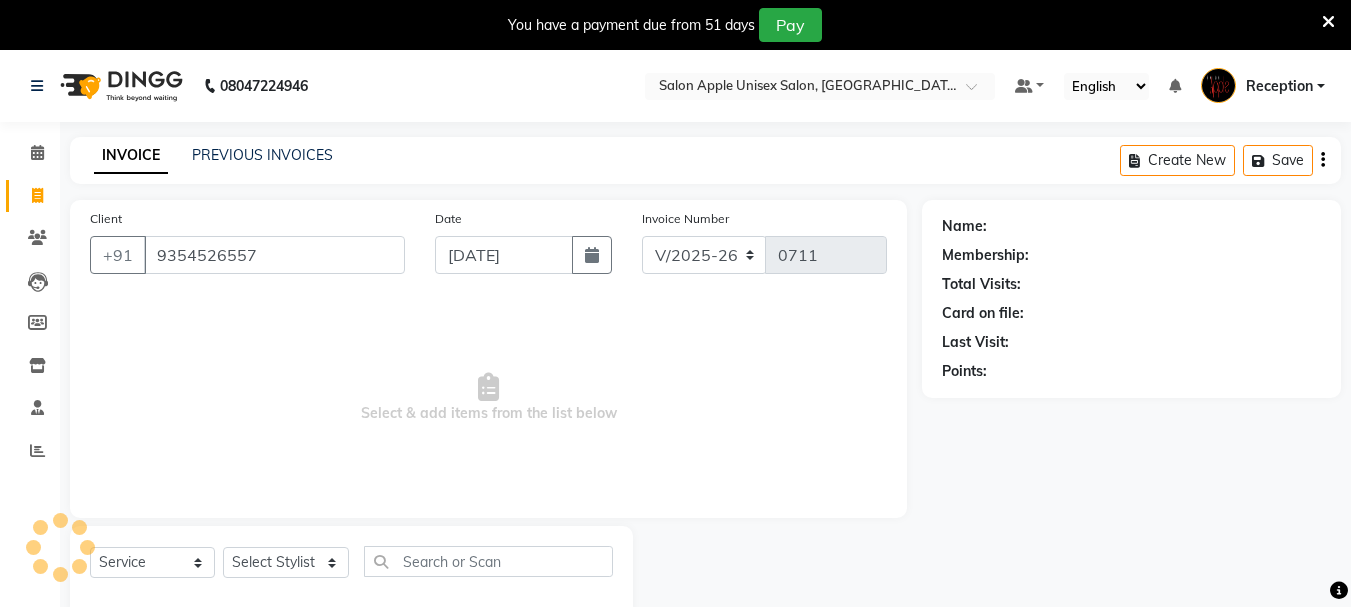 type on "9354526557" 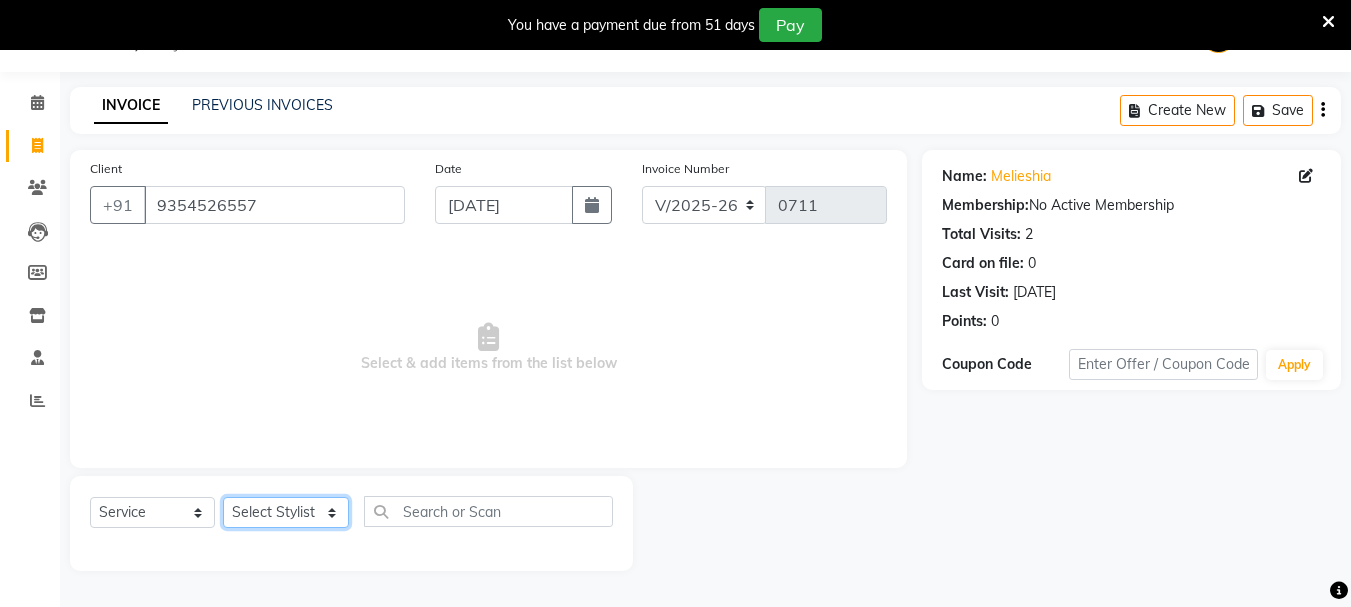 click on "Select Stylist [PERSON_NAME] [PERSON_NAME] Reception training department [PERSON_NAME] [PERSON_NAME]" 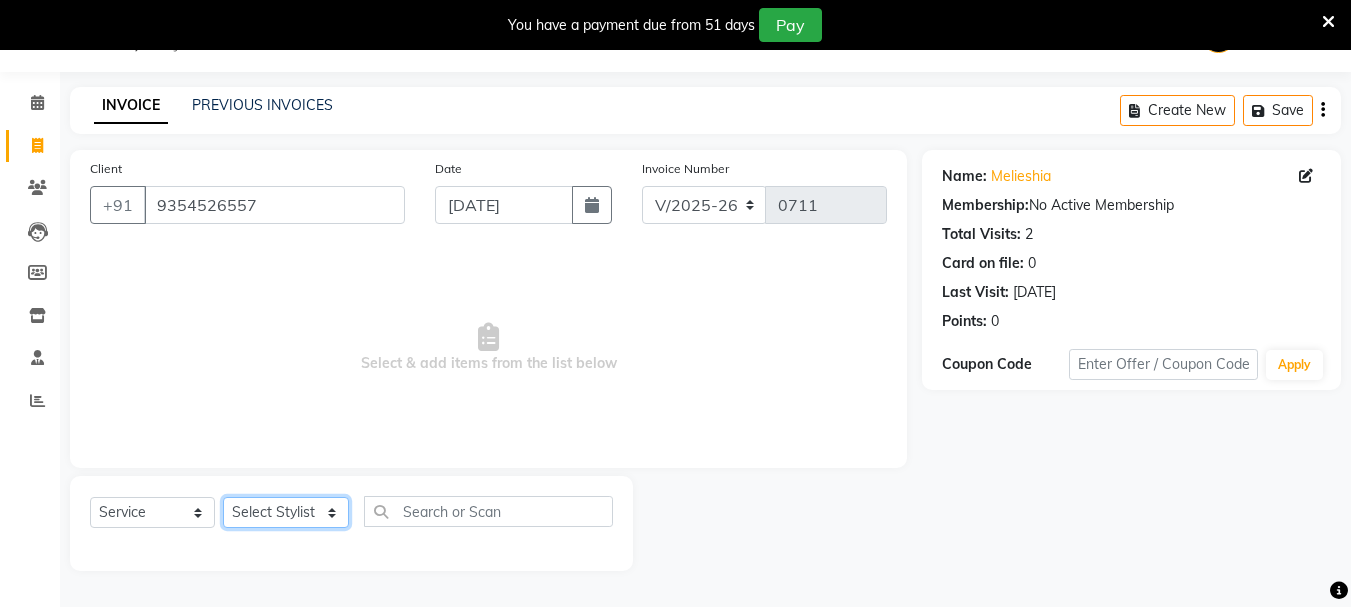 select on "67826" 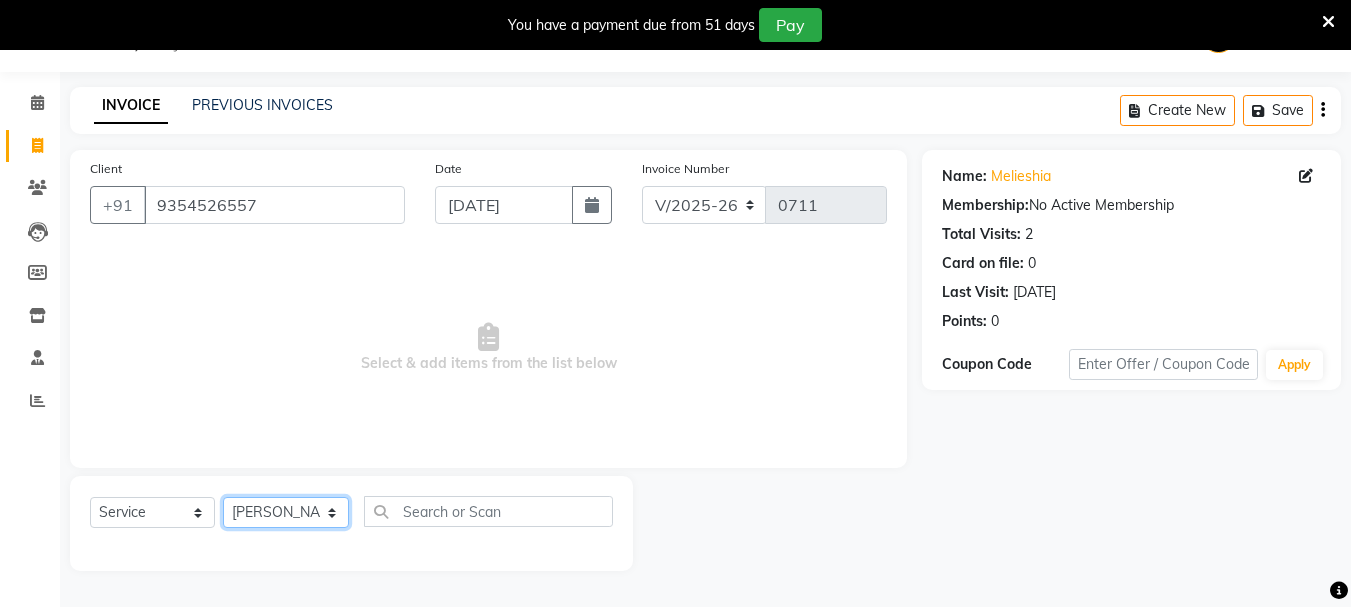 click on "Select Stylist [PERSON_NAME] [PERSON_NAME] Reception training department [PERSON_NAME] [PERSON_NAME]" 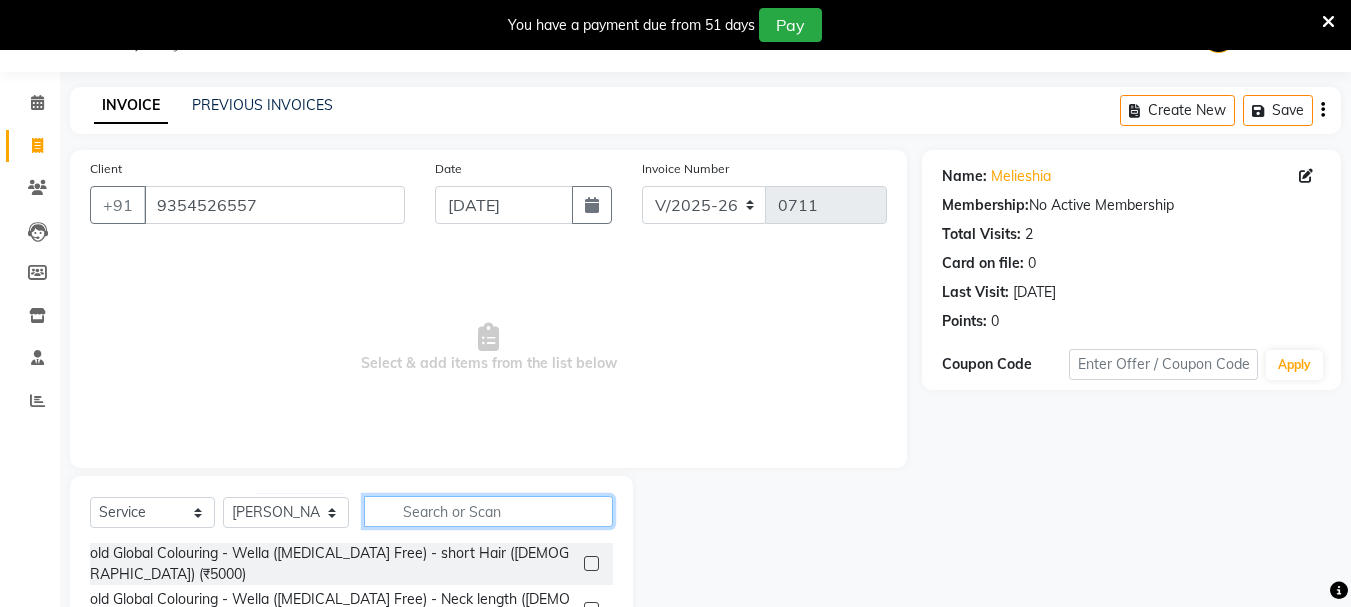 click 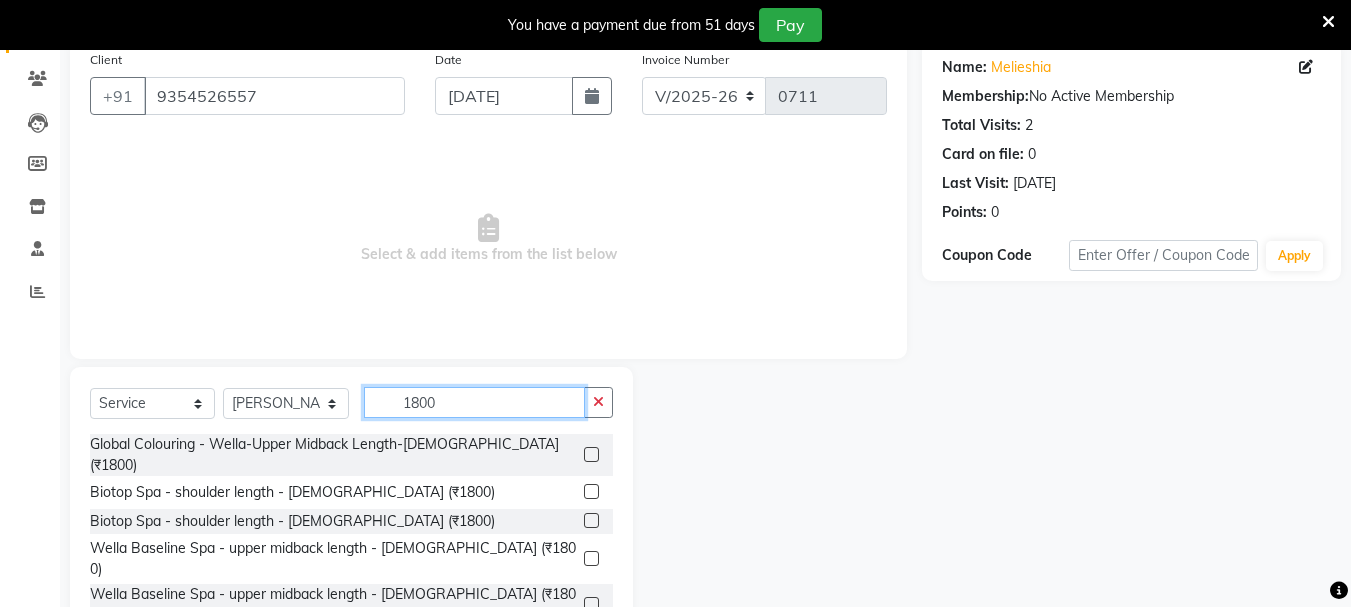 scroll, scrollTop: 244, scrollLeft: 0, axis: vertical 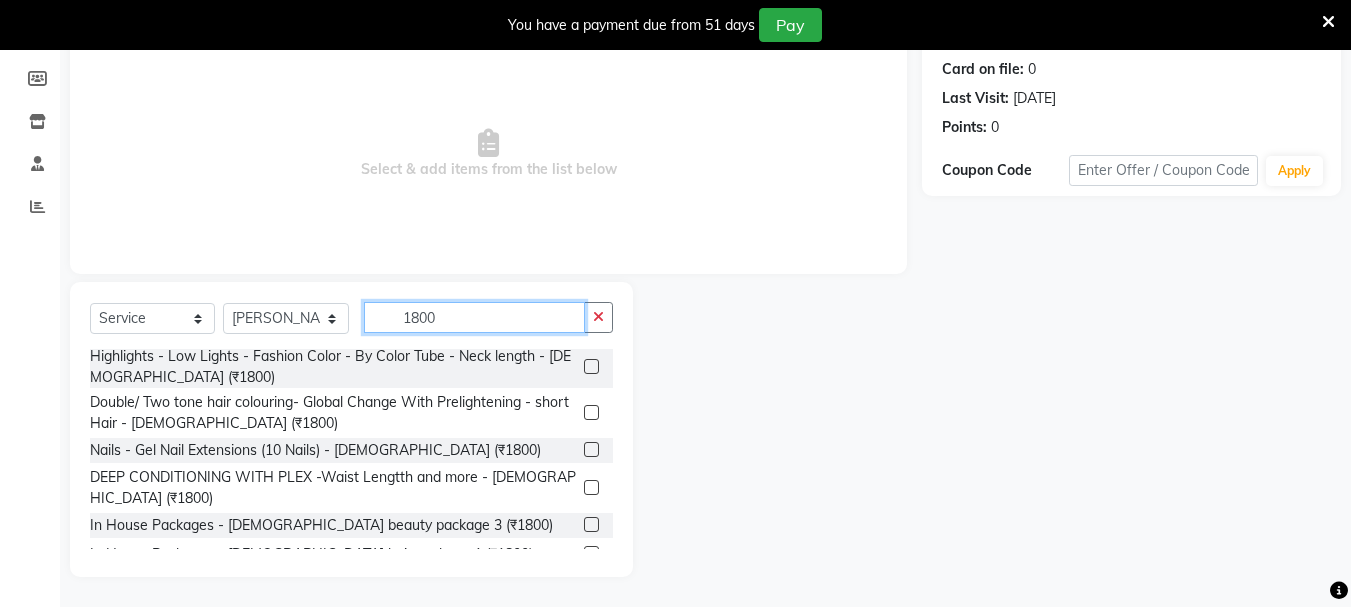 type on "1800" 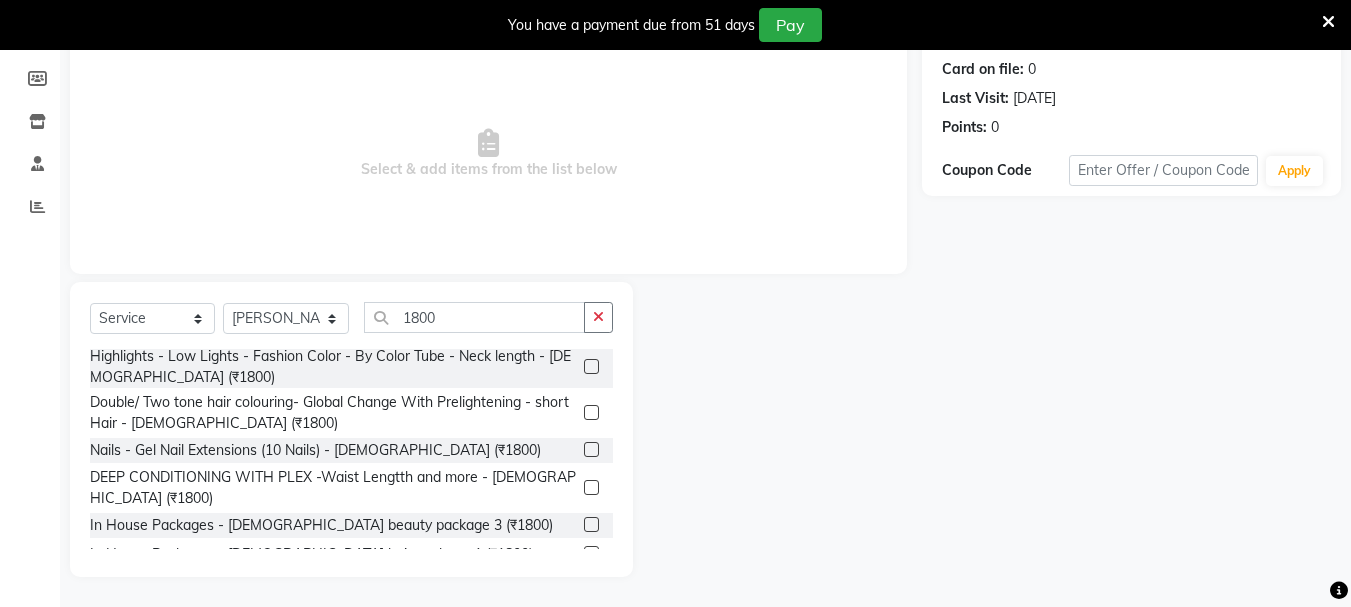 click 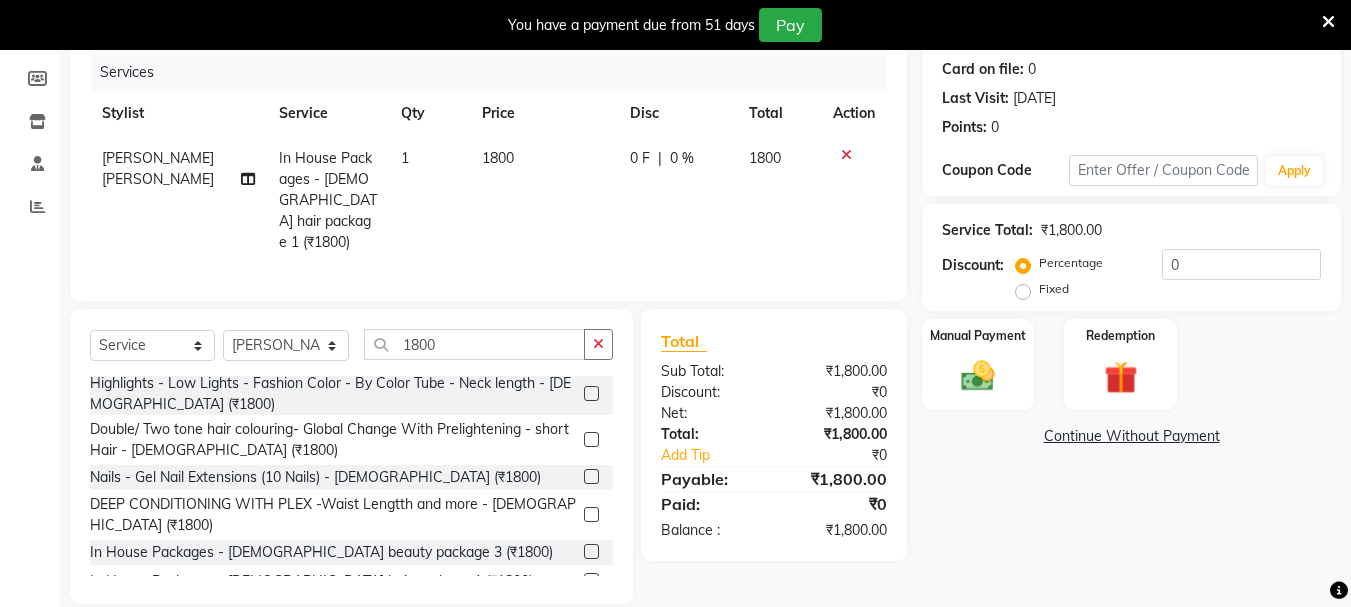 checkbox on "false" 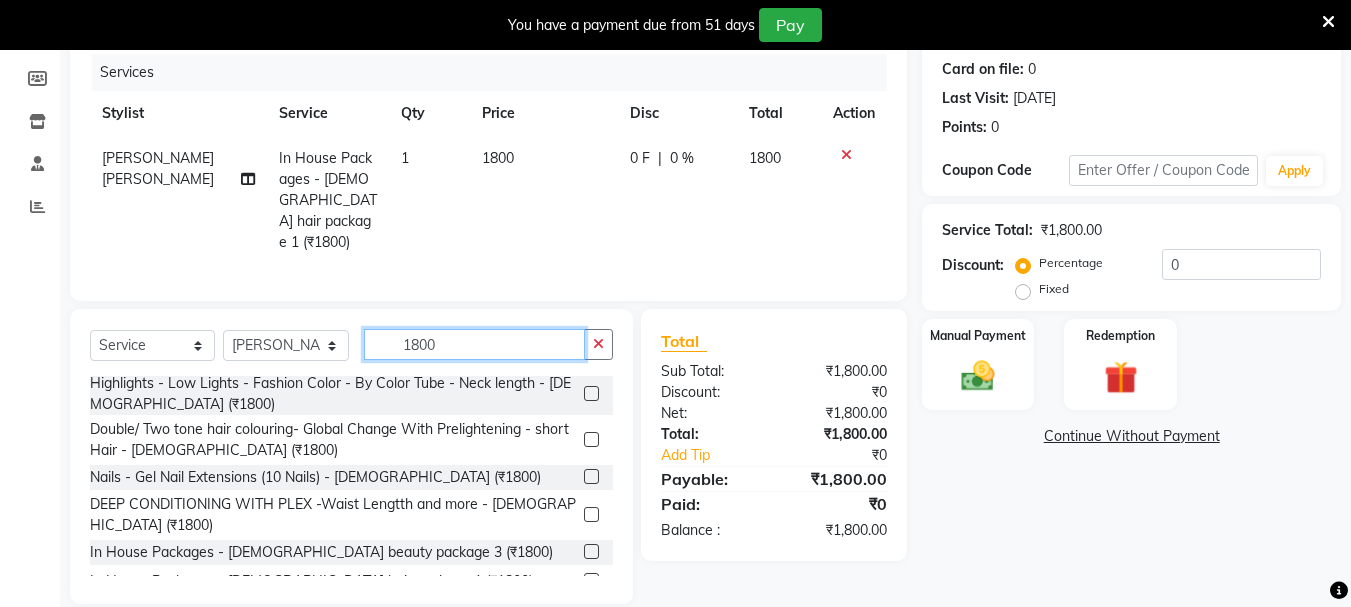 click on "1800" 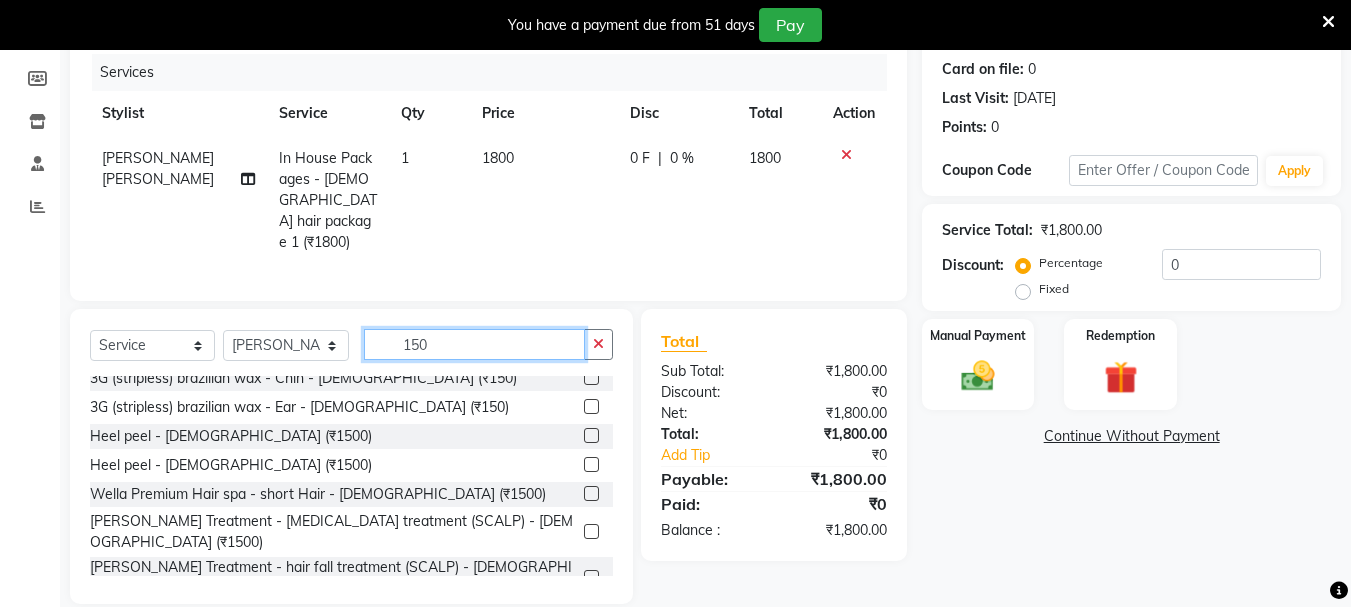 scroll, scrollTop: 80, scrollLeft: 0, axis: vertical 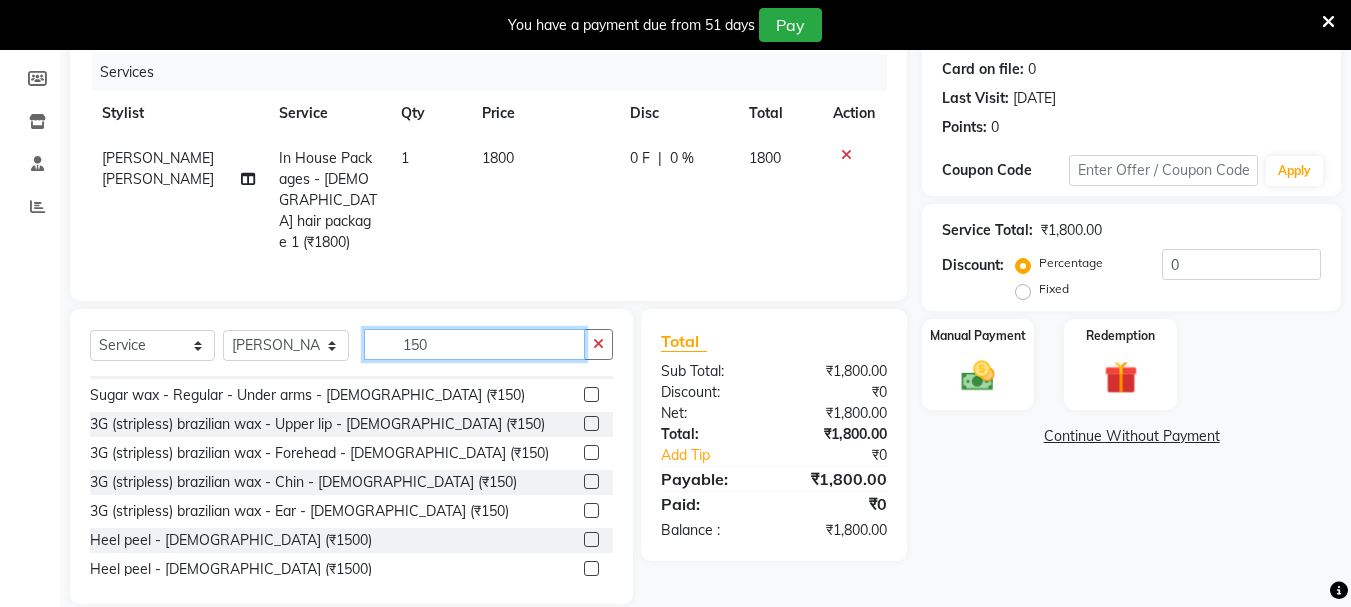 type on "150" 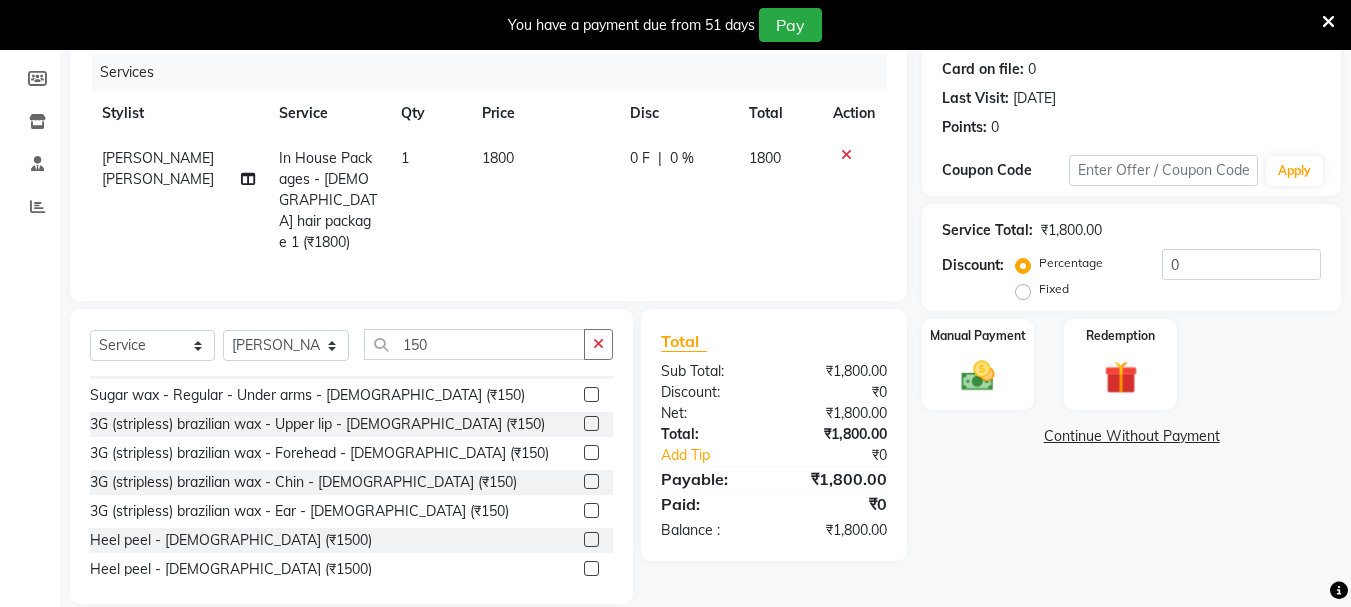 click 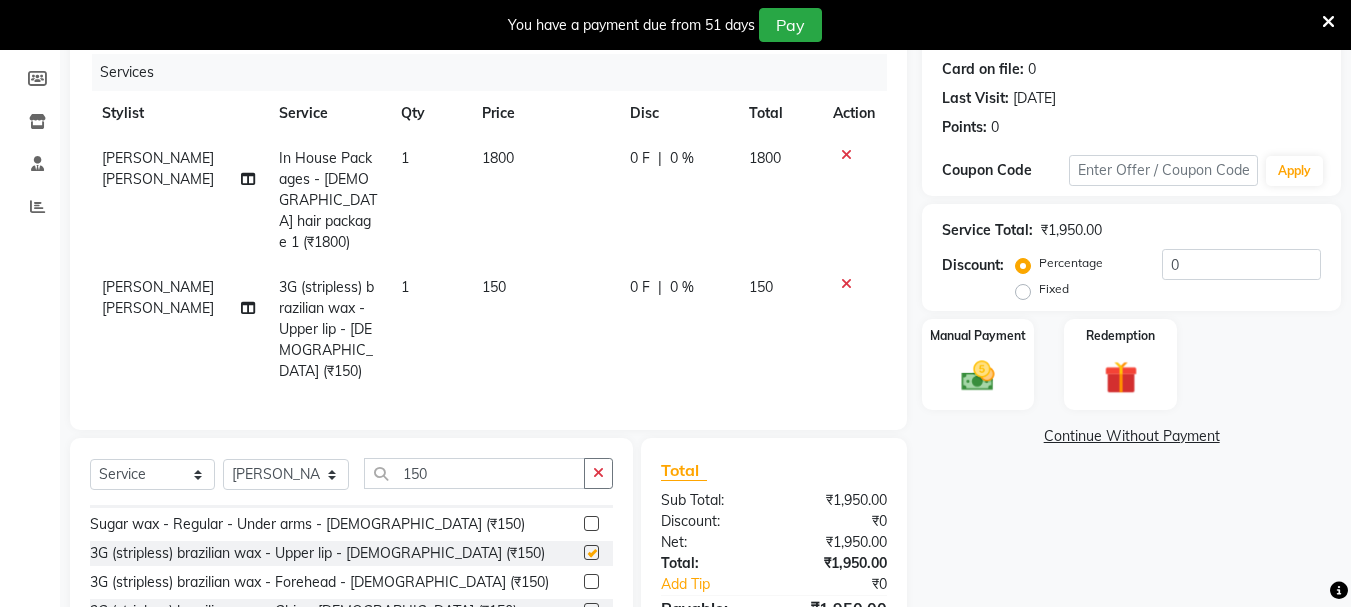 checkbox on "false" 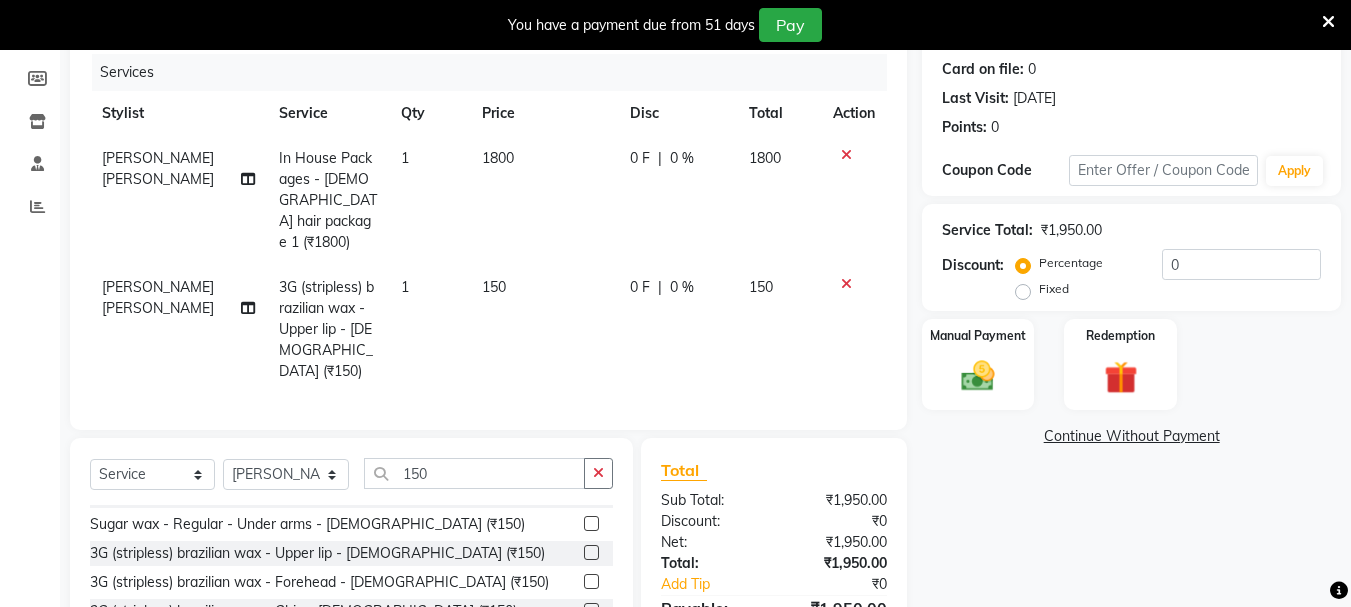click 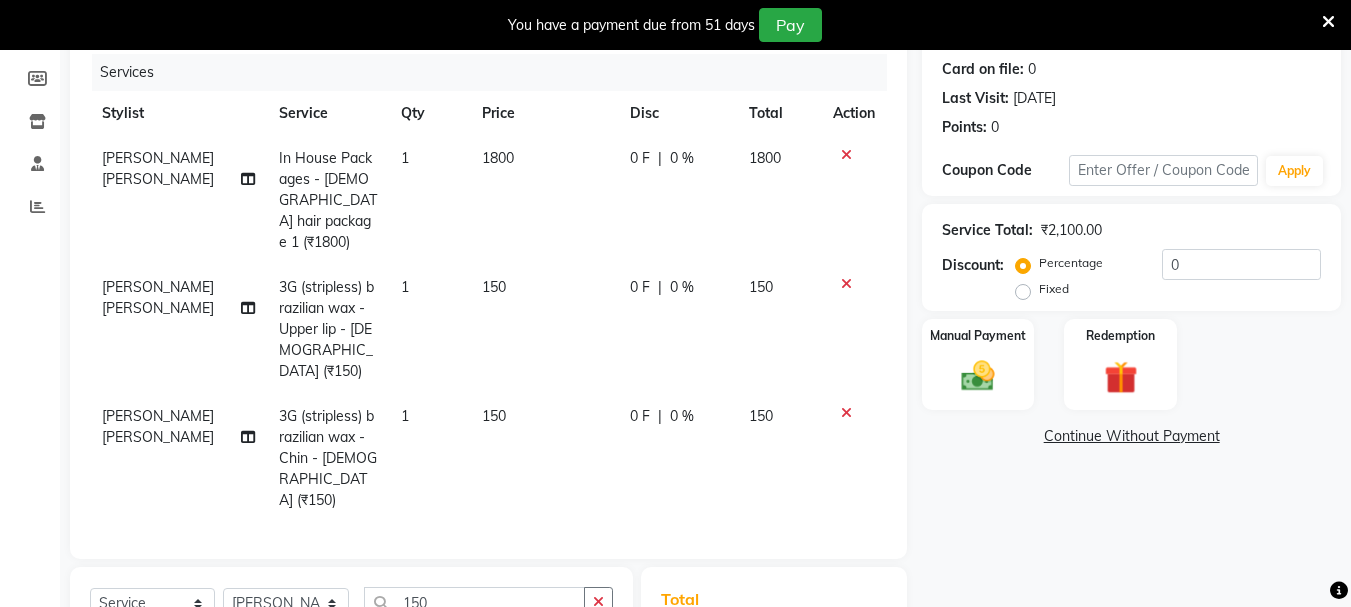 checkbox on "false" 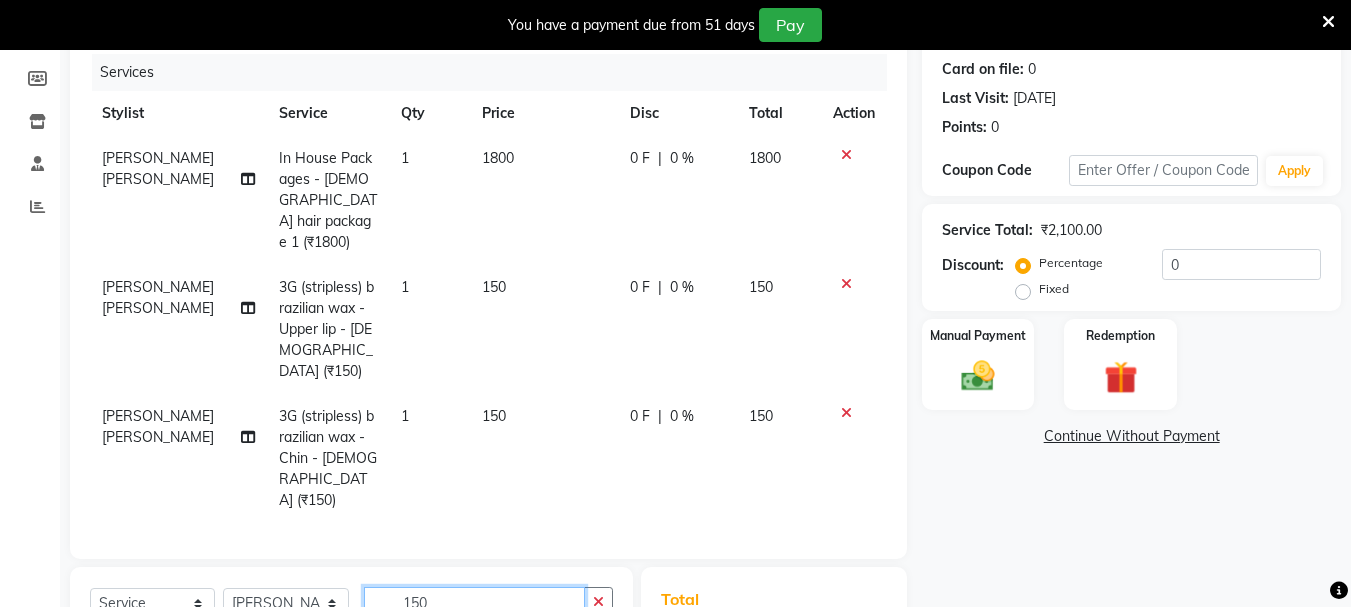 click on "150" 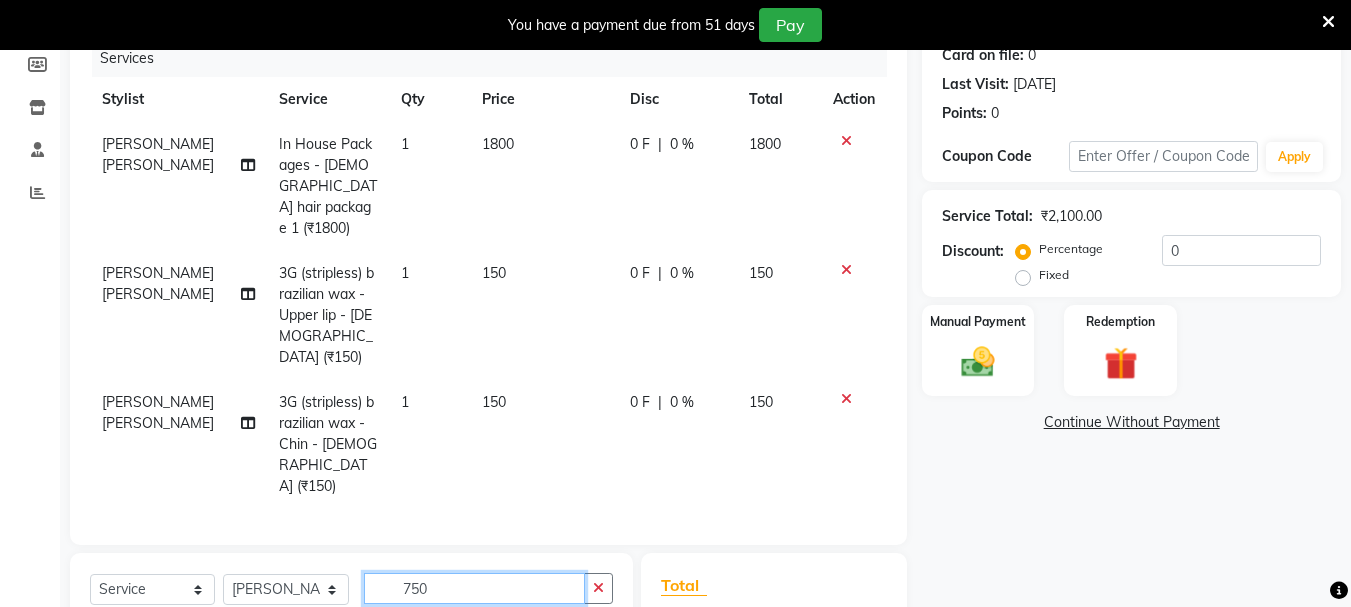 scroll, scrollTop: 481, scrollLeft: 0, axis: vertical 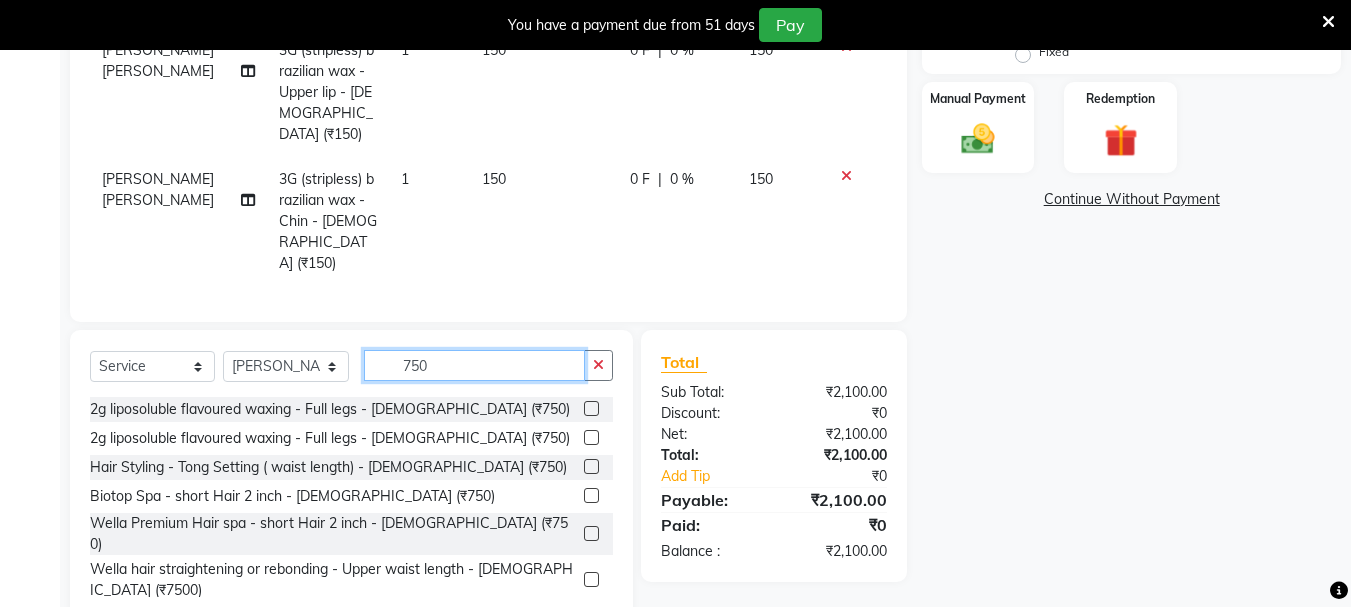 type on "750" 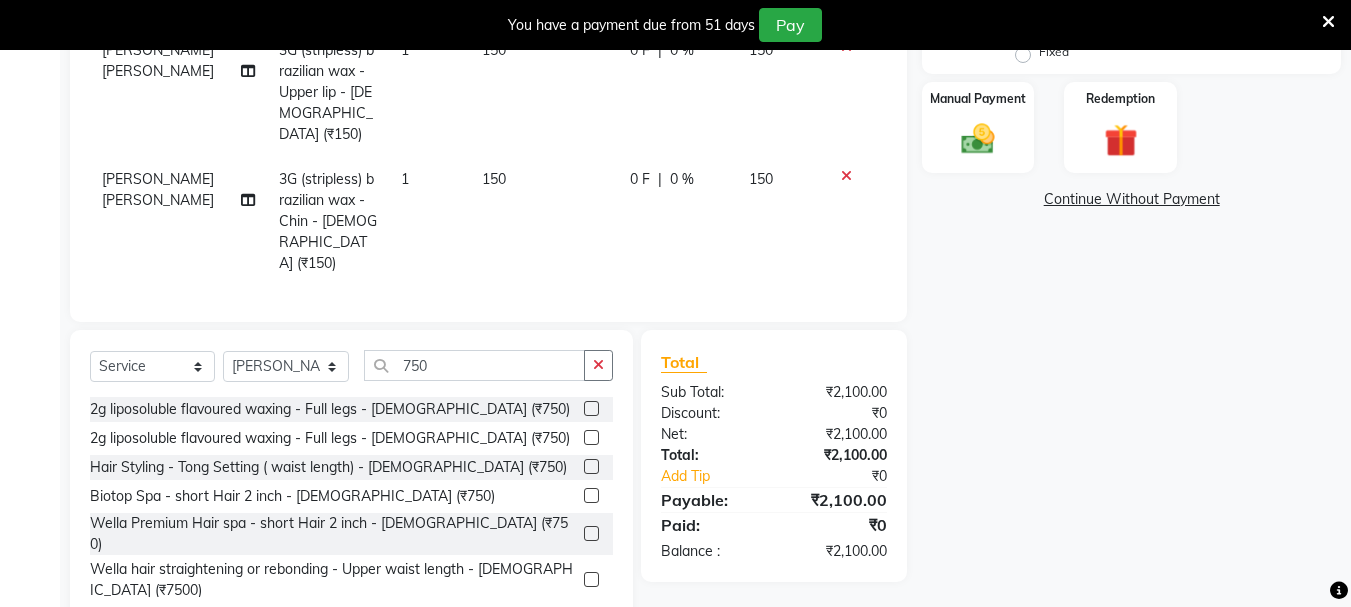 click 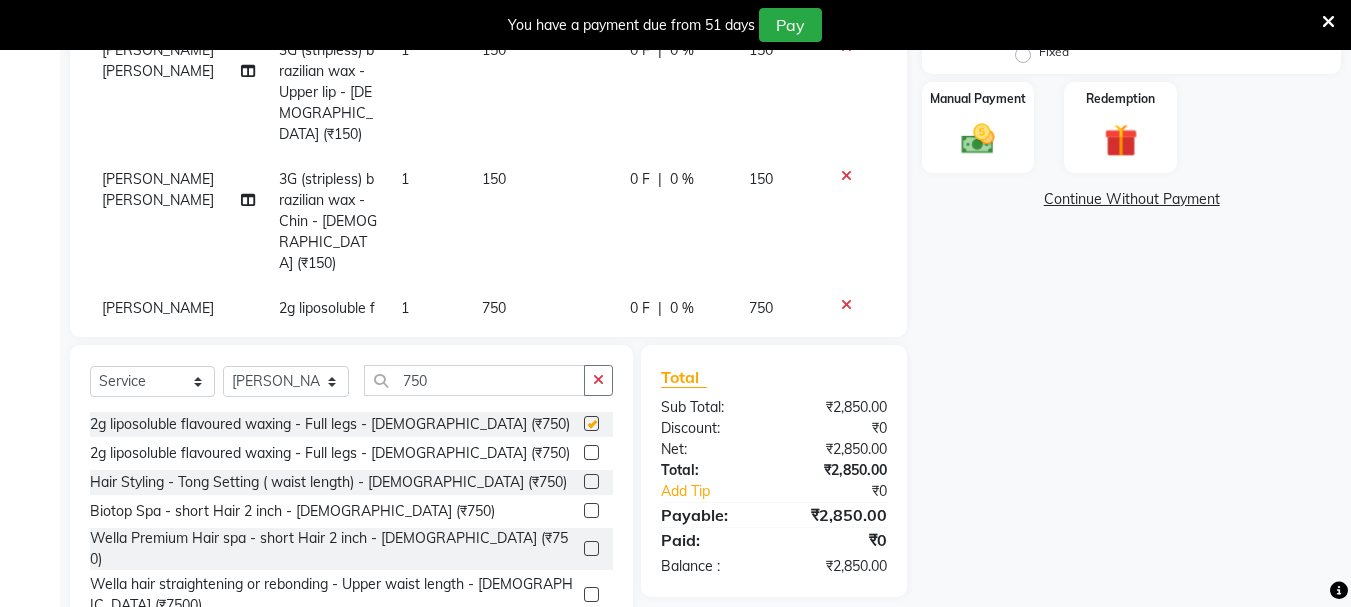checkbox on "false" 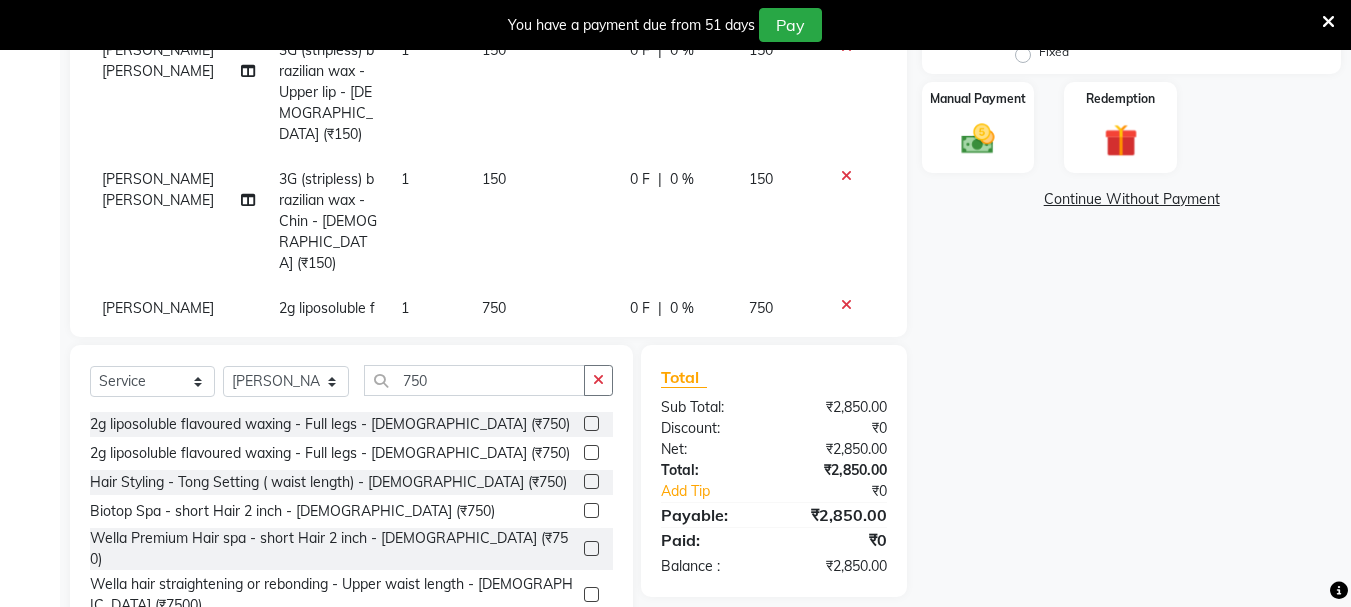 scroll, scrollTop: 0, scrollLeft: 0, axis: both 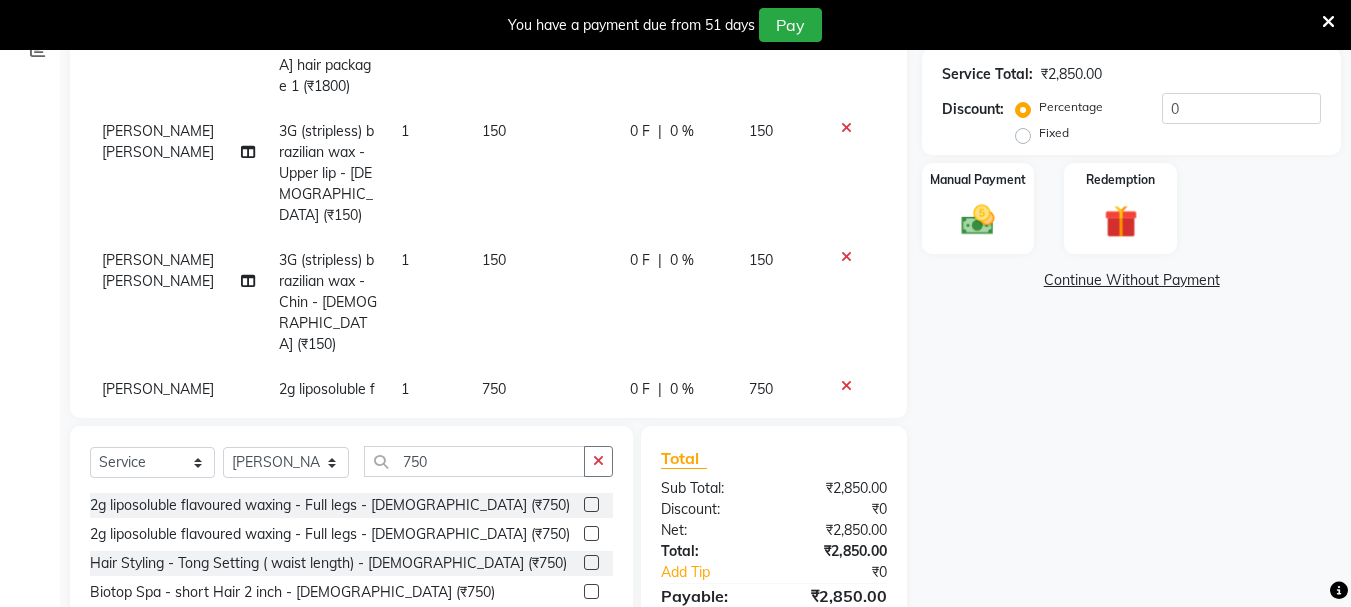 click on "Fixed" 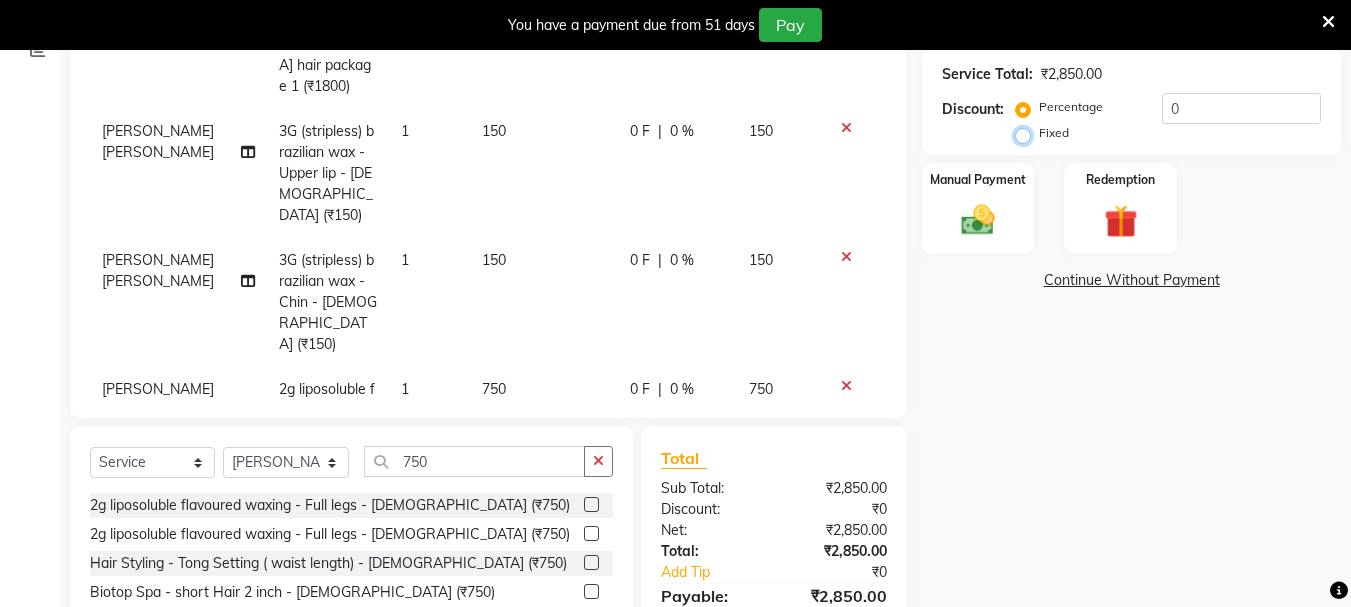 click on "Fixed" at bounding box center (1027, 133) 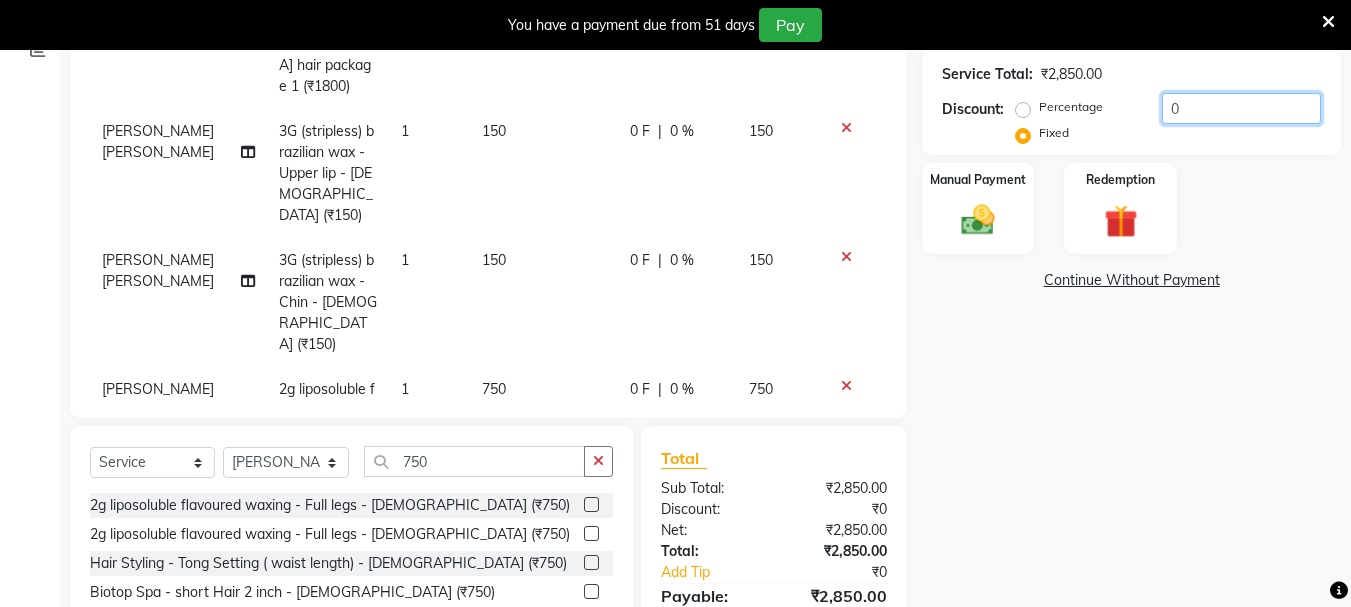 click on "0" 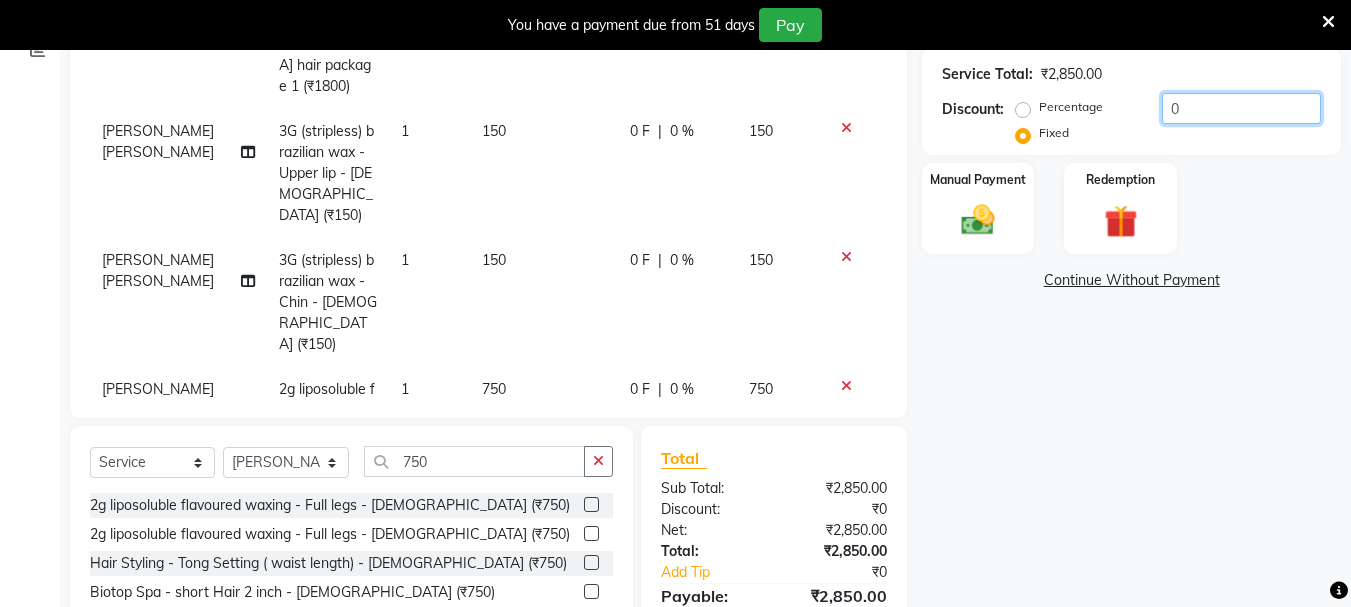 type on "2" 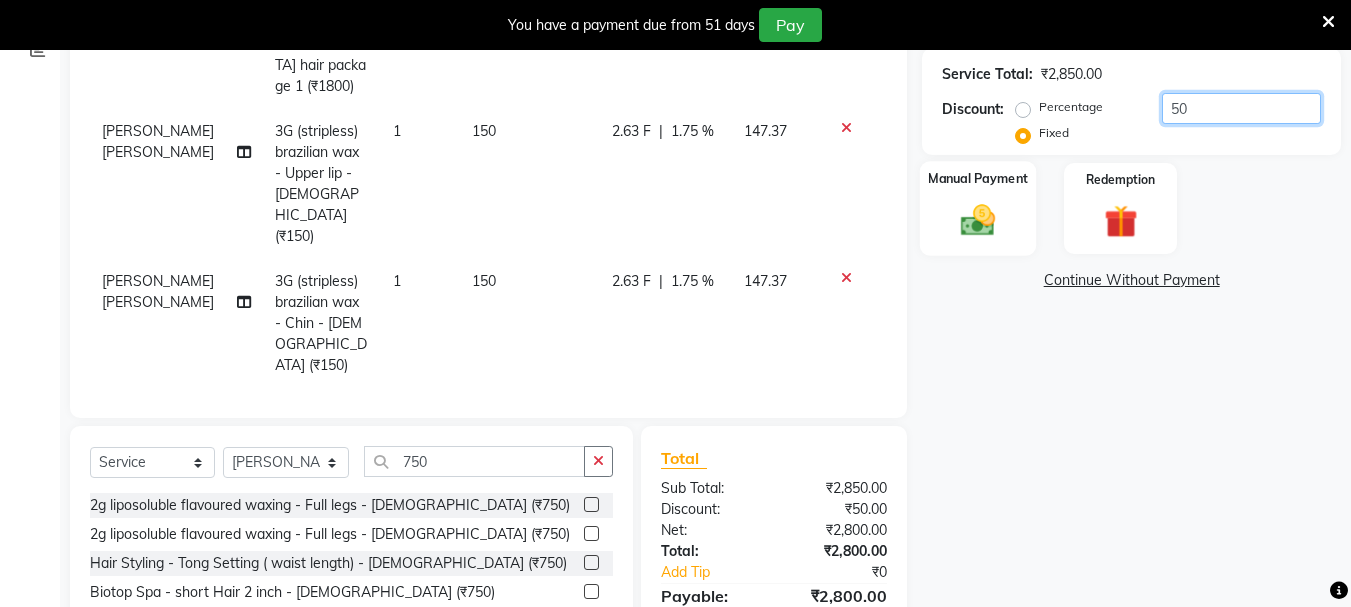 type on "50" 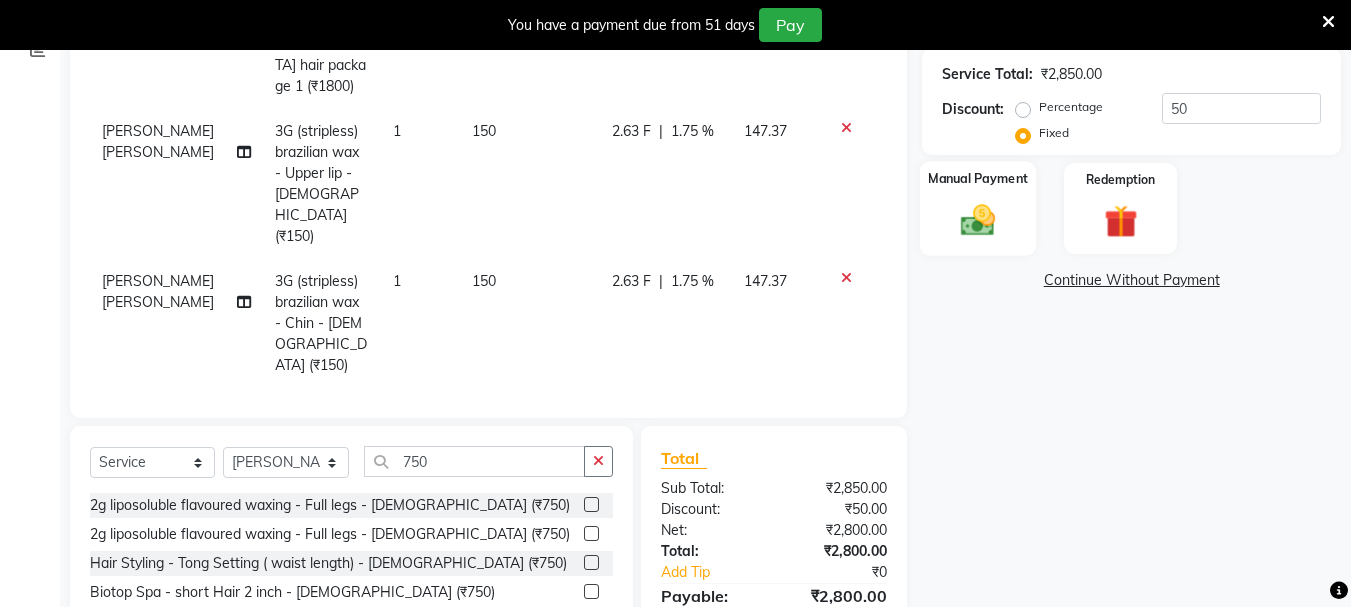 click 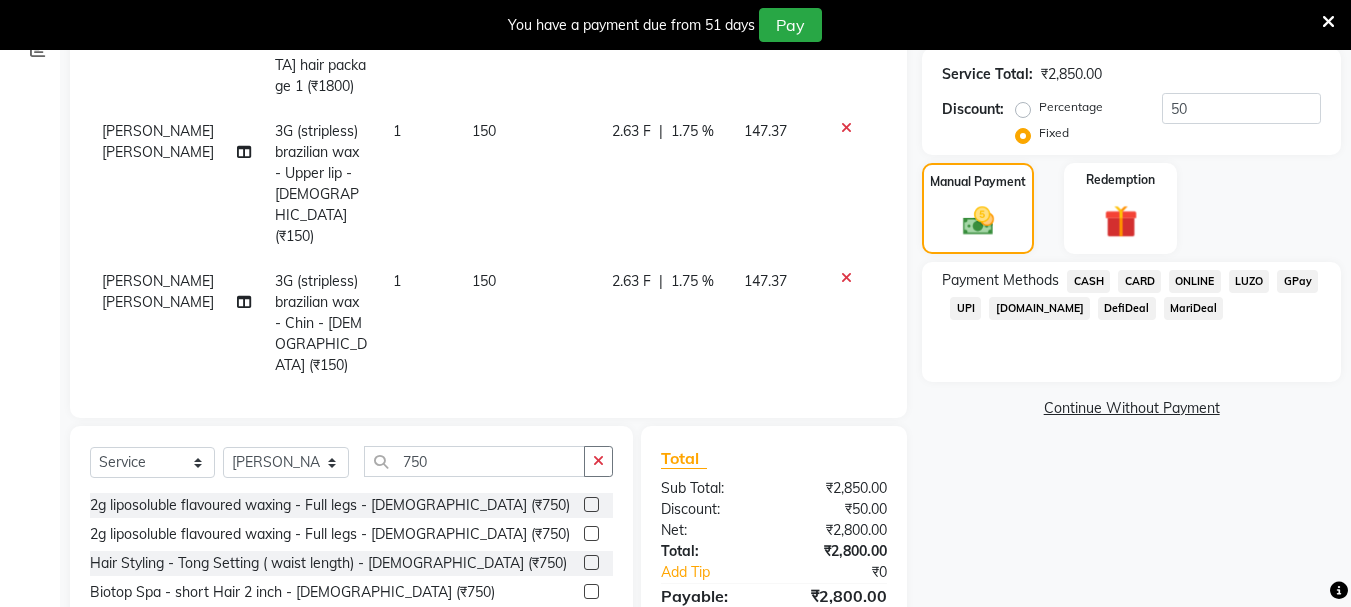 click on "CARD" 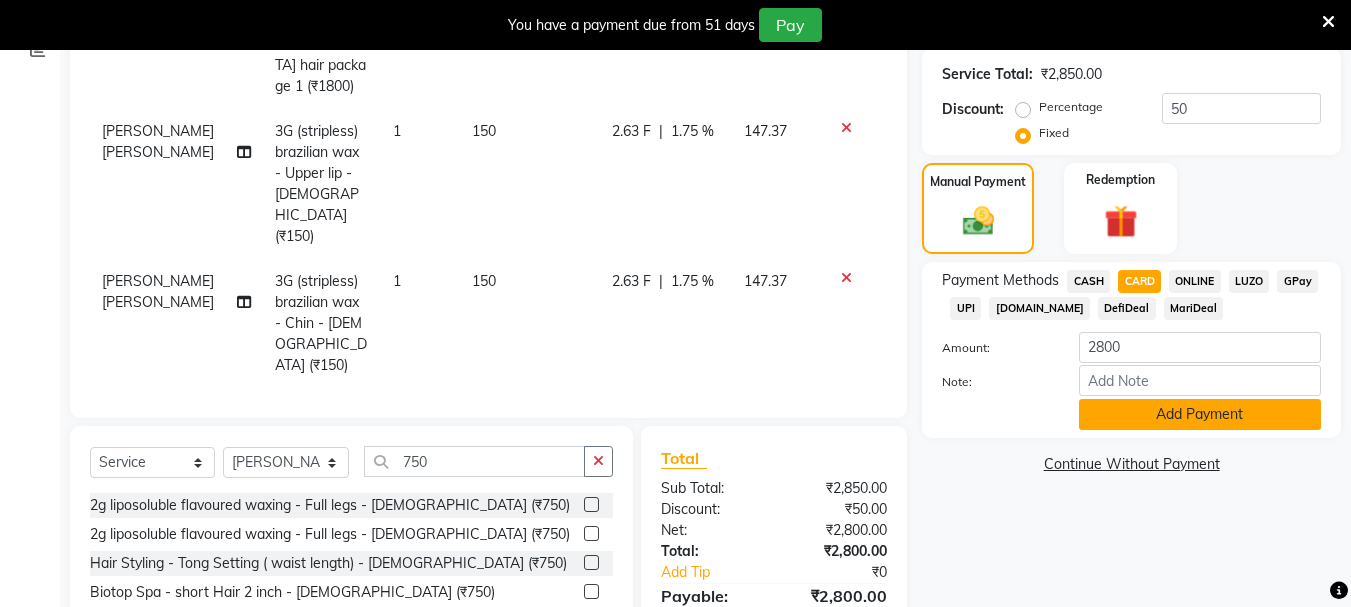 click on "Add Payment" 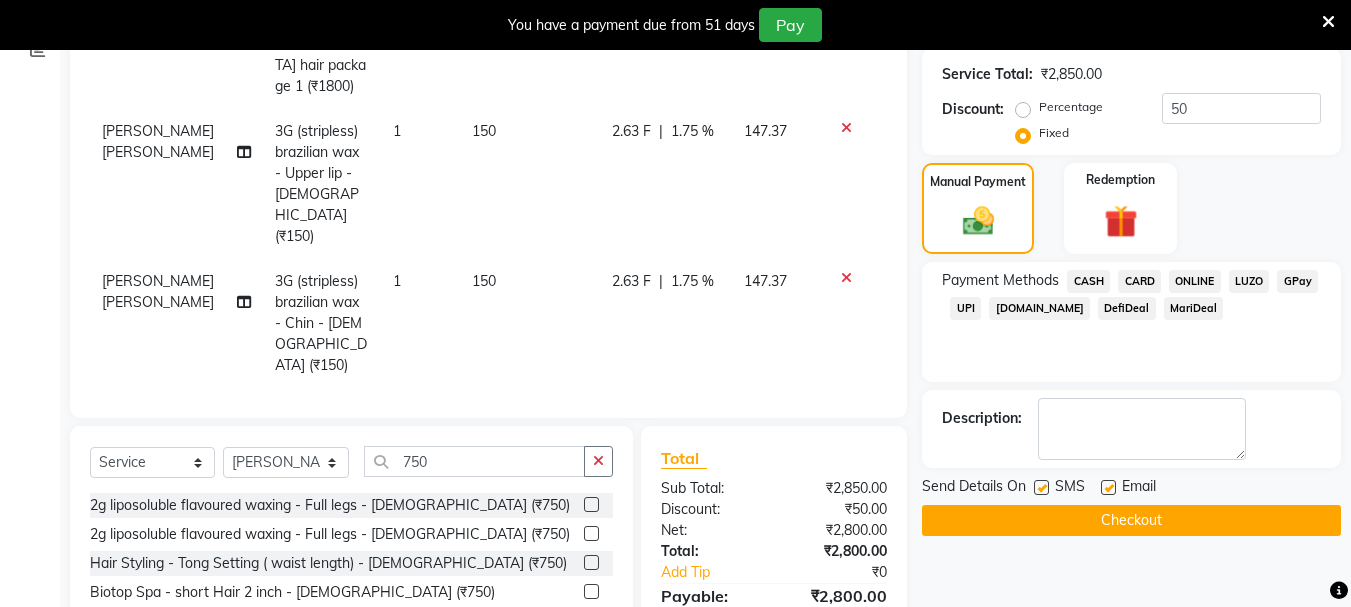 click on "Checkout" 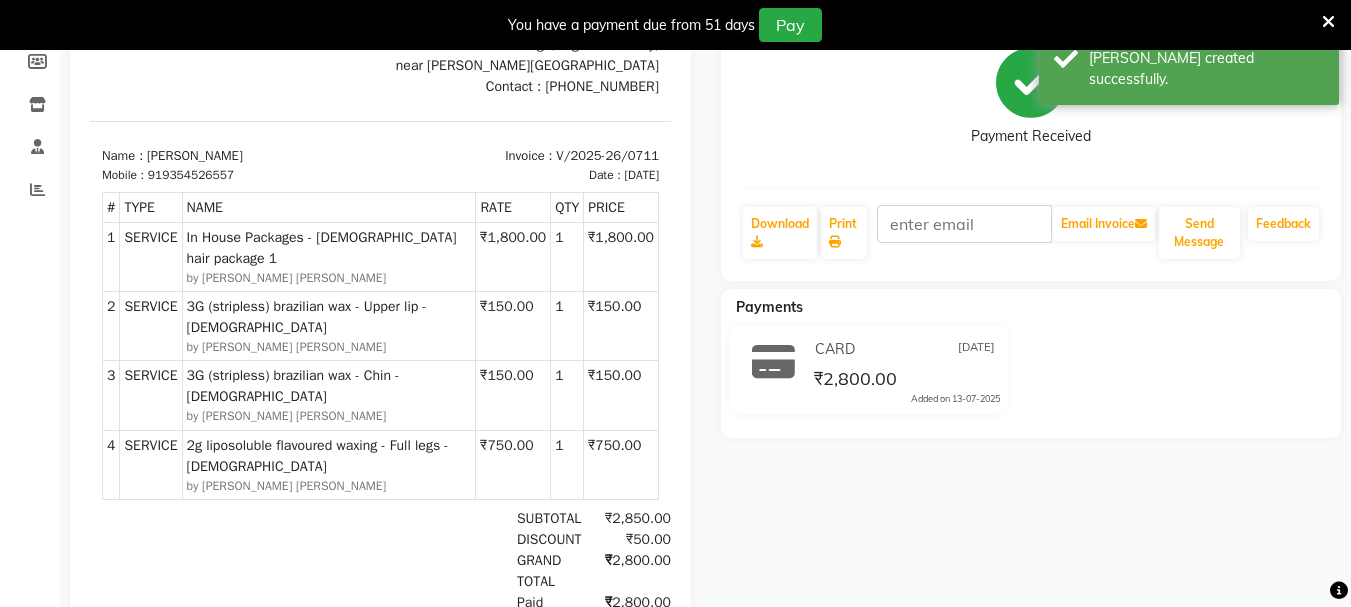scroll, scrollTop: 78, scrollLeft: 0, axis: vertical 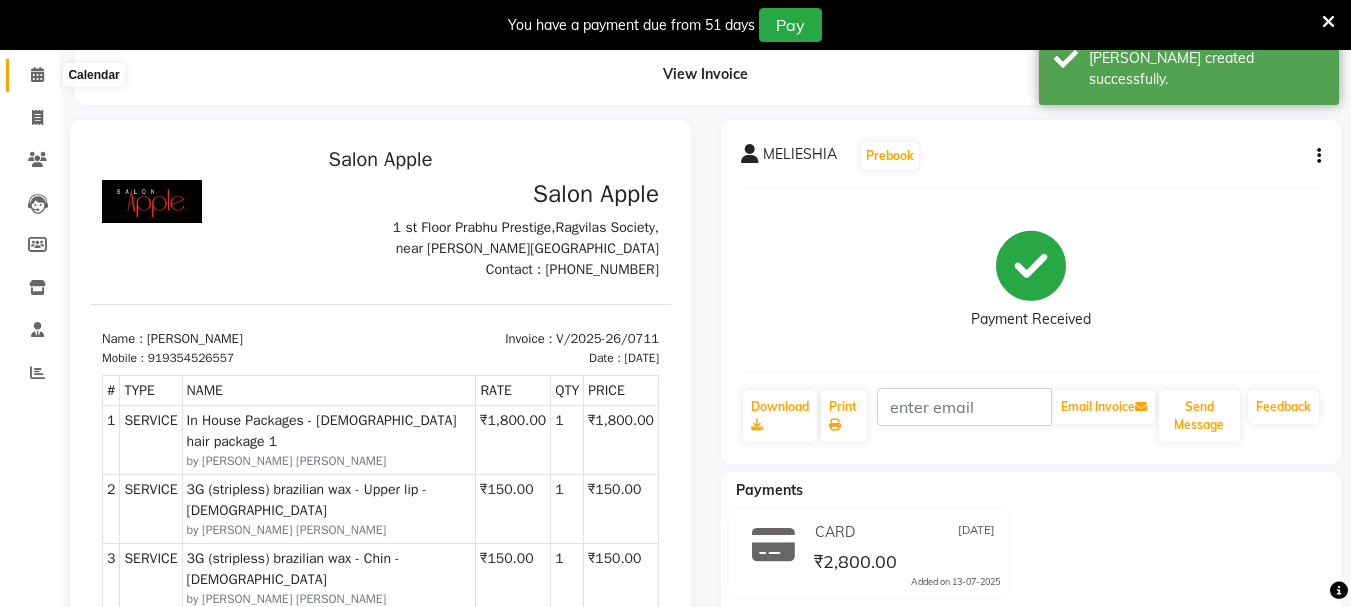 click 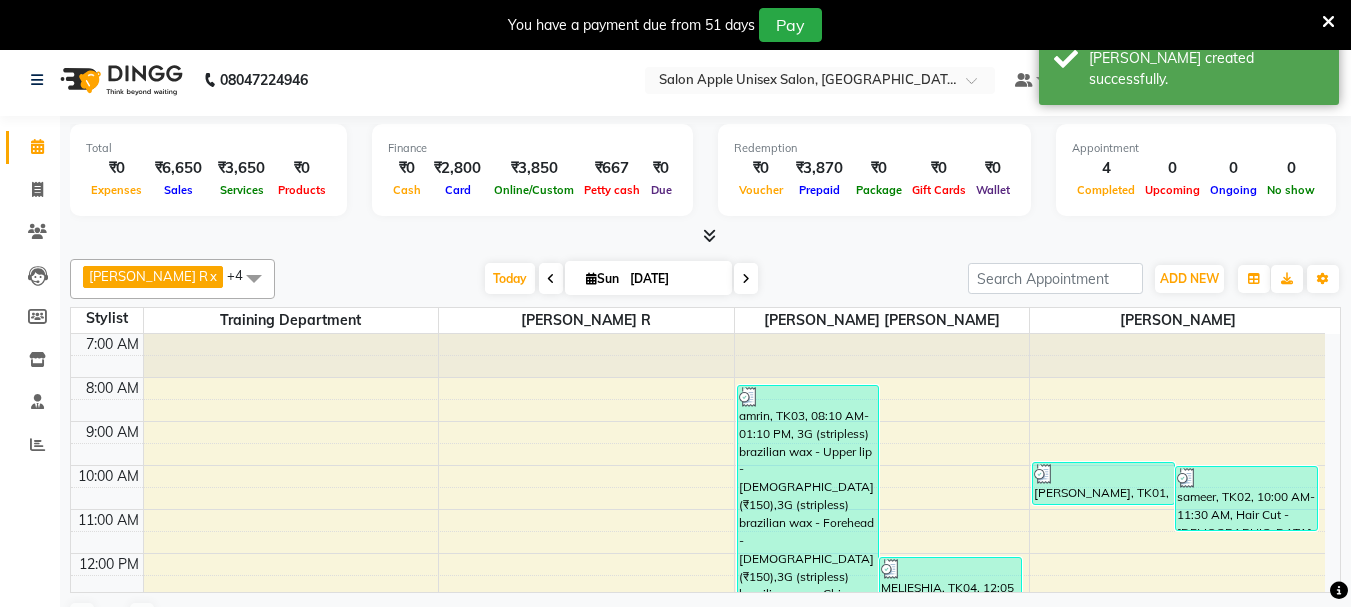 scroll, scrollTop: 0, scrollLeft: 0, axis: both 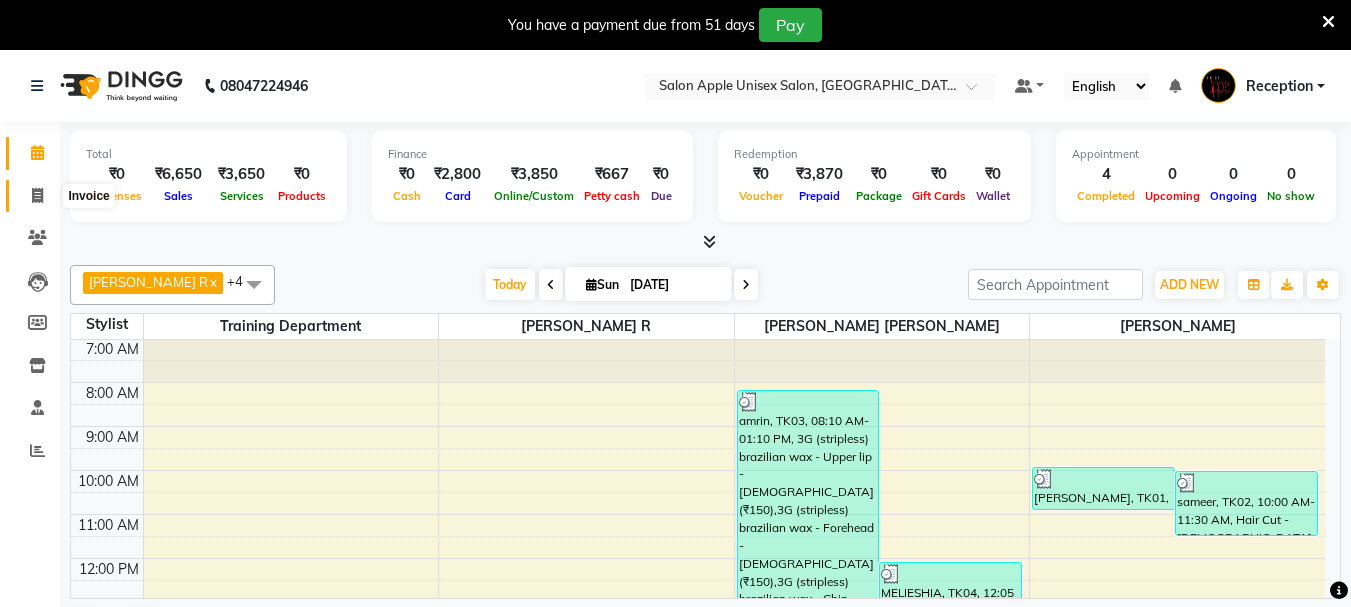 click 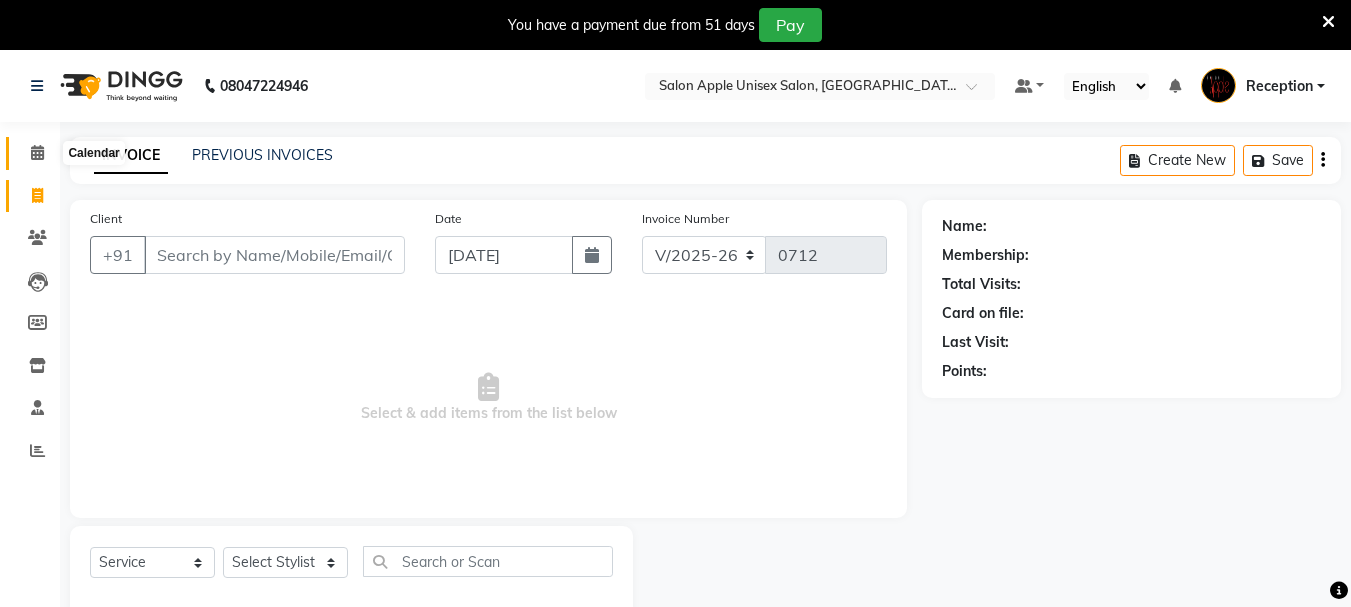 click 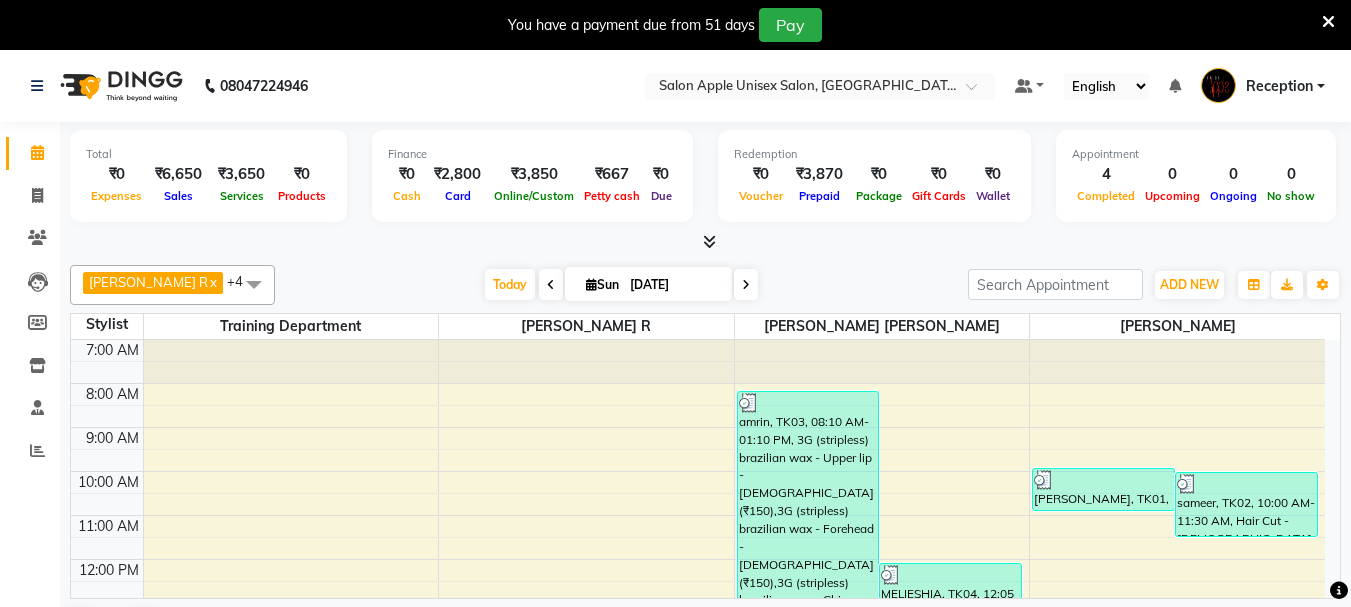 scroll, scrollTop: 0, scrollLeft: 0, axis: both 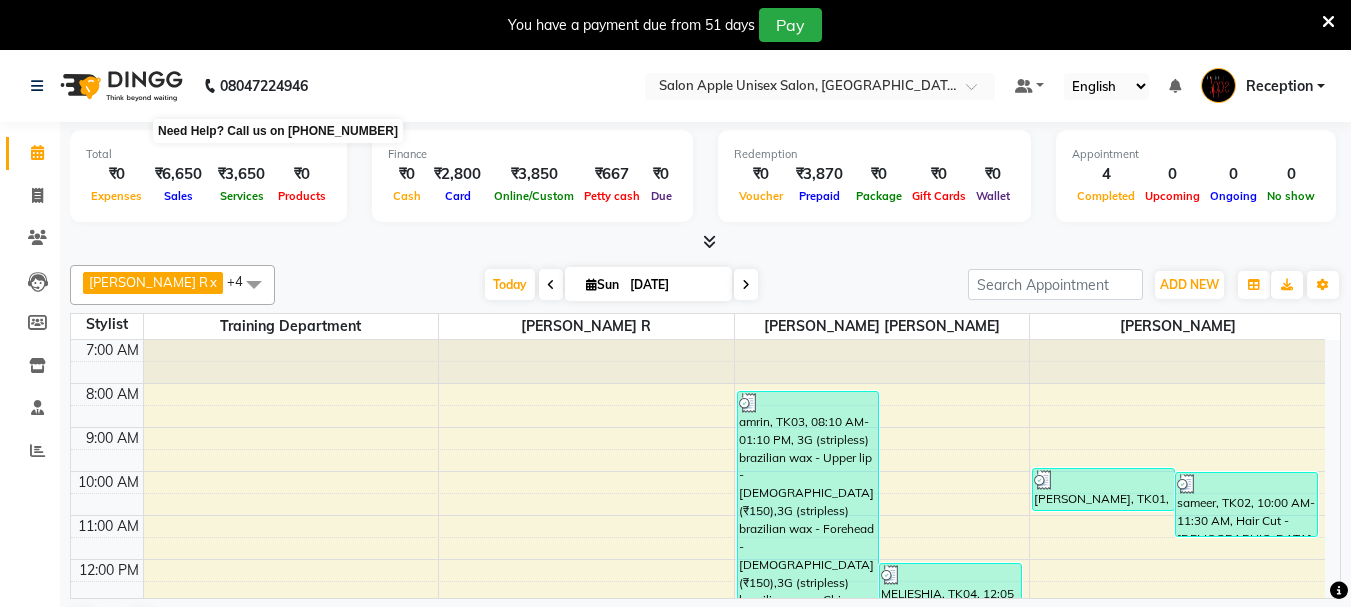 click on "08047224946" 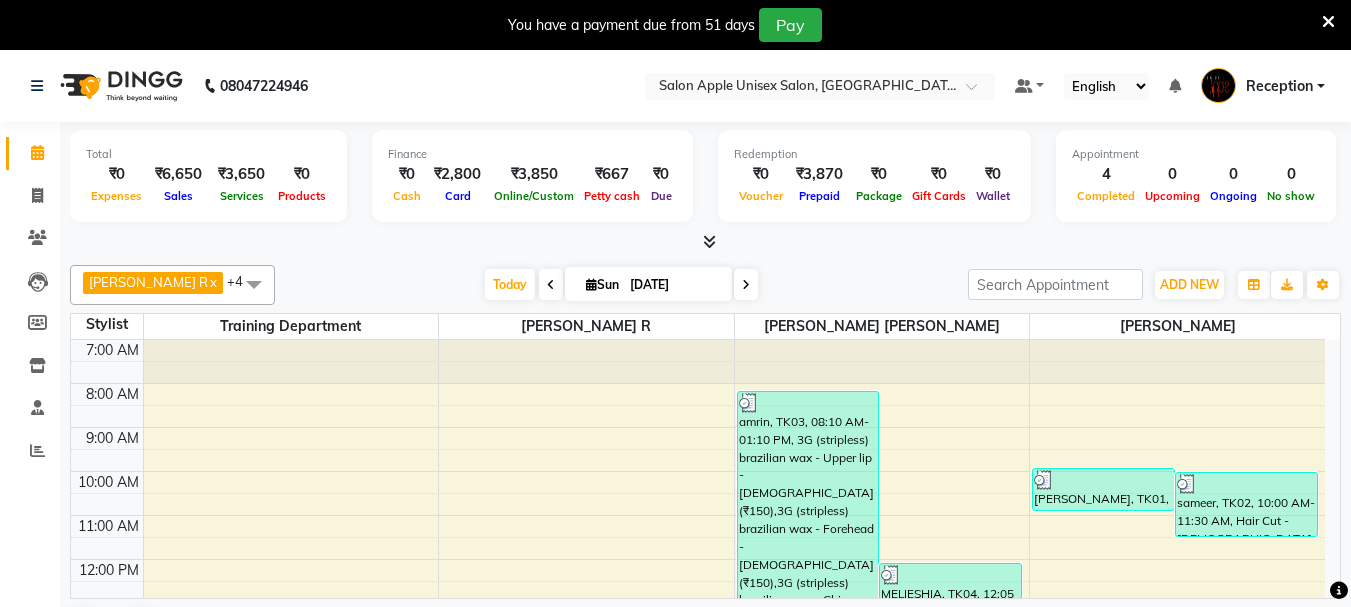scroll, scrollTop: 51, scrollLeft: 0, axis: vertical 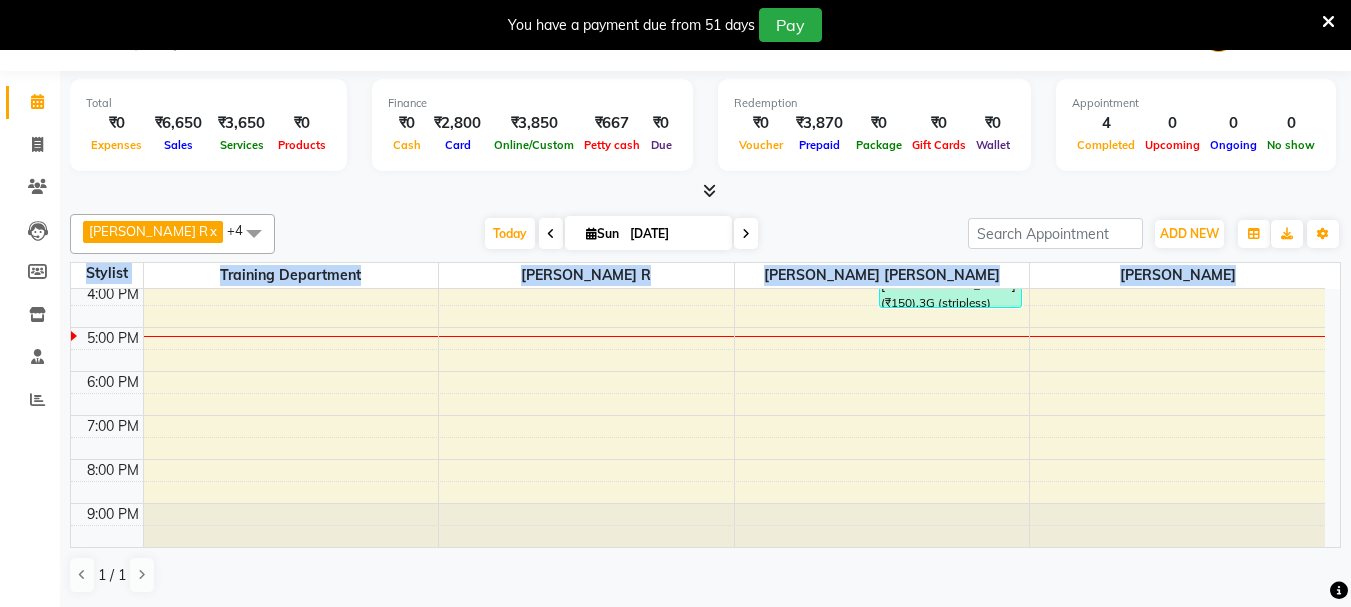 drag, startPoint x: 1339, startPoint y: 475, endPoint x: 1362, endPoint y: 364, distance: 113.35784 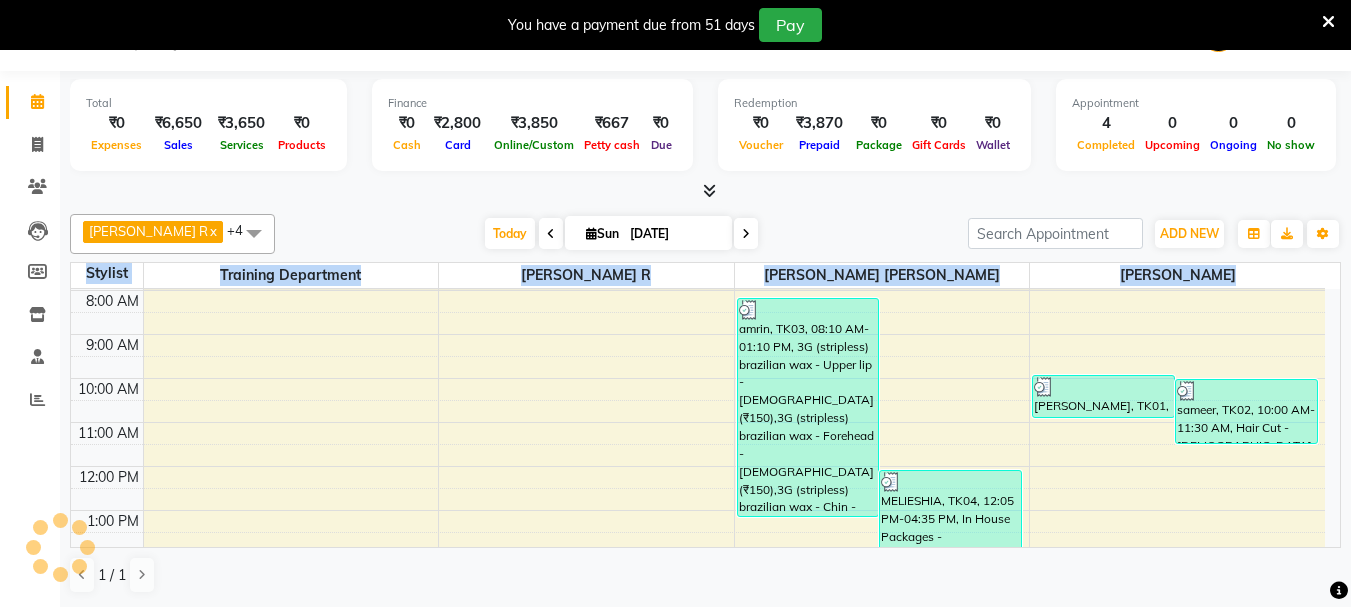 scroll, scrollTop: 0, scrollLeft: 0, axis: both 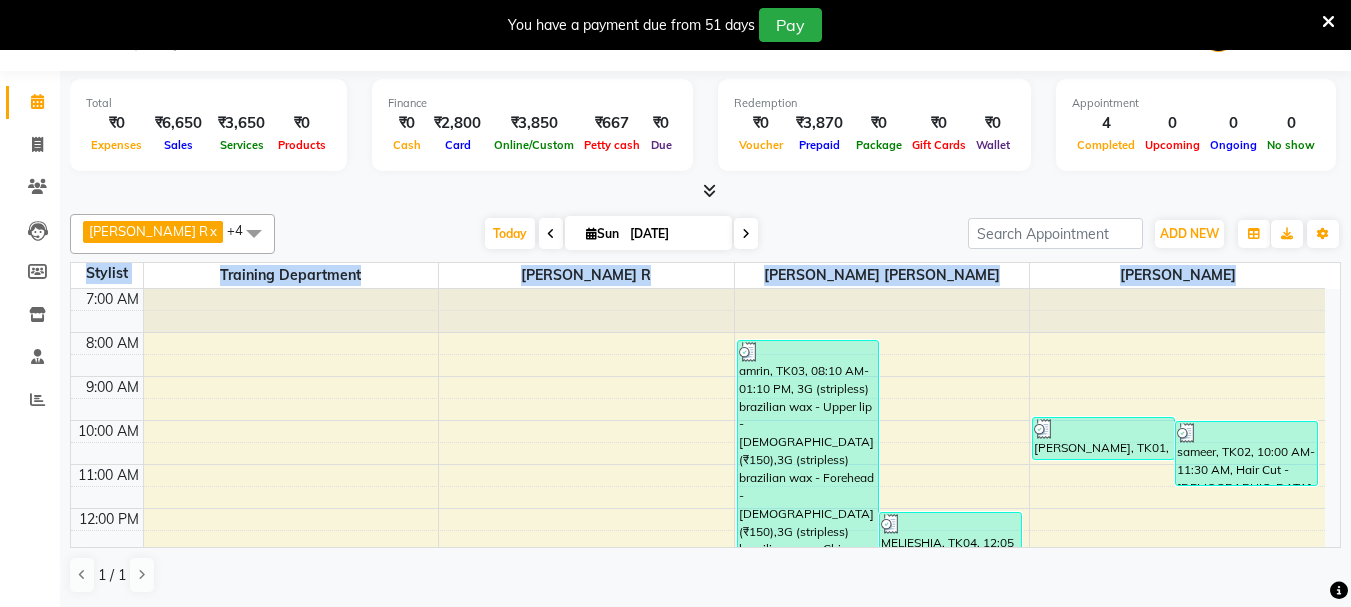 click on "7:00 AM 8:00 AM 9:00 AM 10:00 AM 11:00 AM 12:00 PM 1:00 PM 2:00 PM 3:00 PM 4:00 PM 5:00 PM 6:00 PM 7:00 PM 8:00 PM 9:00 PM     amrin, TK03, 08:10 AM-01:10 PM, 3G (stripless) brazilian wax - Upper lip - [DEMOGRAPHIC_DATA] (₹150),3G (stripless) brazilian wax - Forehead - [DEMOGRAPHIC_DATA] (₹150),3G (stripless) brazilian wax - Chin - [DEMOGRAPHIC_DATA] (₹150),3G (stripless) brazilian wax - Ear - [DEMOGRAPHIC_DATA] (₹150),Threading - Eyebrows - [DEMOGRAPHIC_DATA] (₹70),2g liposoluble flavoured waxing - Full legs - [DEMOGRAPHIC_DATA] (₹750),2g liposoluble flavoured waxing - Full hands - [DEMOGRAPHIC_DATA] (₹450),3G (stripless) brazilian wax - Under arms - [DEMOGRAPHIC_DATA] (₹250),Clean Ups - O3+ face clean up - [DEMOGRAPHIC_DATA] (₹1250),Pedicure - Classic pedic     MELIESHIA, TK04, 12:05 PM-04:35 PM, In House Packages - [DEMOGRAPHIC_DATA] hair package 1 (₹1800),3G (stripless) brazilian wax - Upper lip - [DEMOGRAPHIC_DATA] (₹150),3G (stripless) brazilian wax - Chin - [DEMOGRAPHIC_DATA] (₹150),2g liposoluble flavoured waxing - Full legs - [DEMOGRAPHIC_DATA] (₹750)     [PERSON_NAME], TK01, 09:55 AM-10:55 AM, Hair Cut - [DEMOGRAPHIC_DATA] (₹300)" at bounding box center (698, 618) 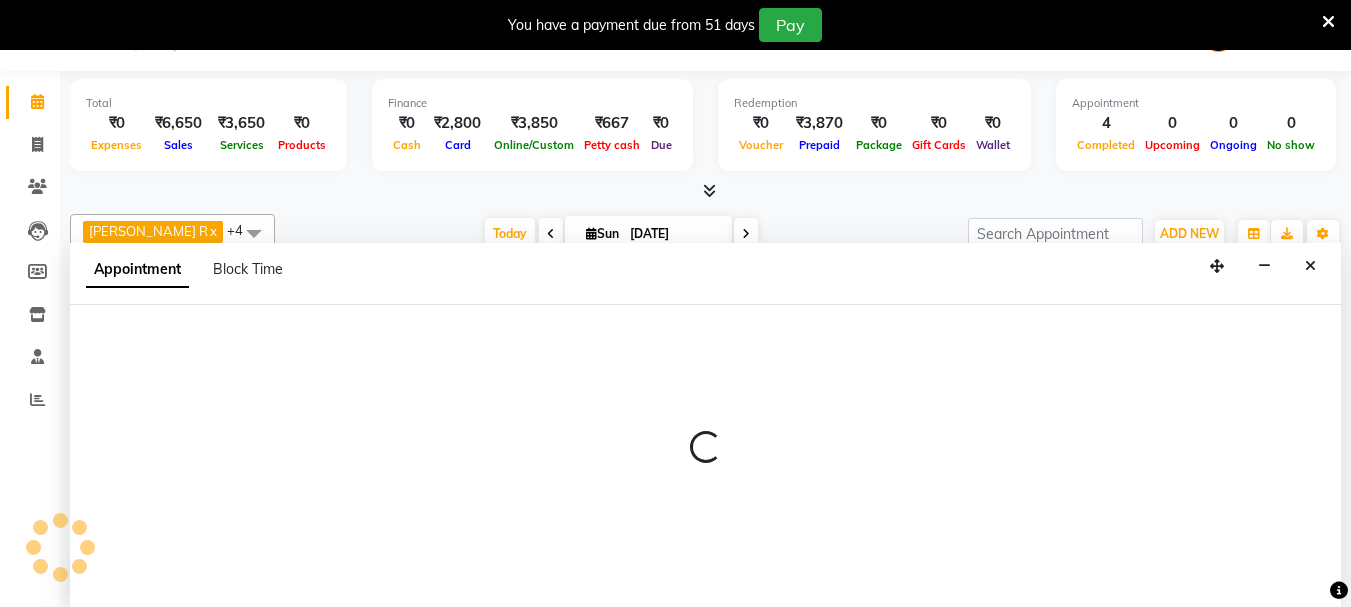 select on "7984" 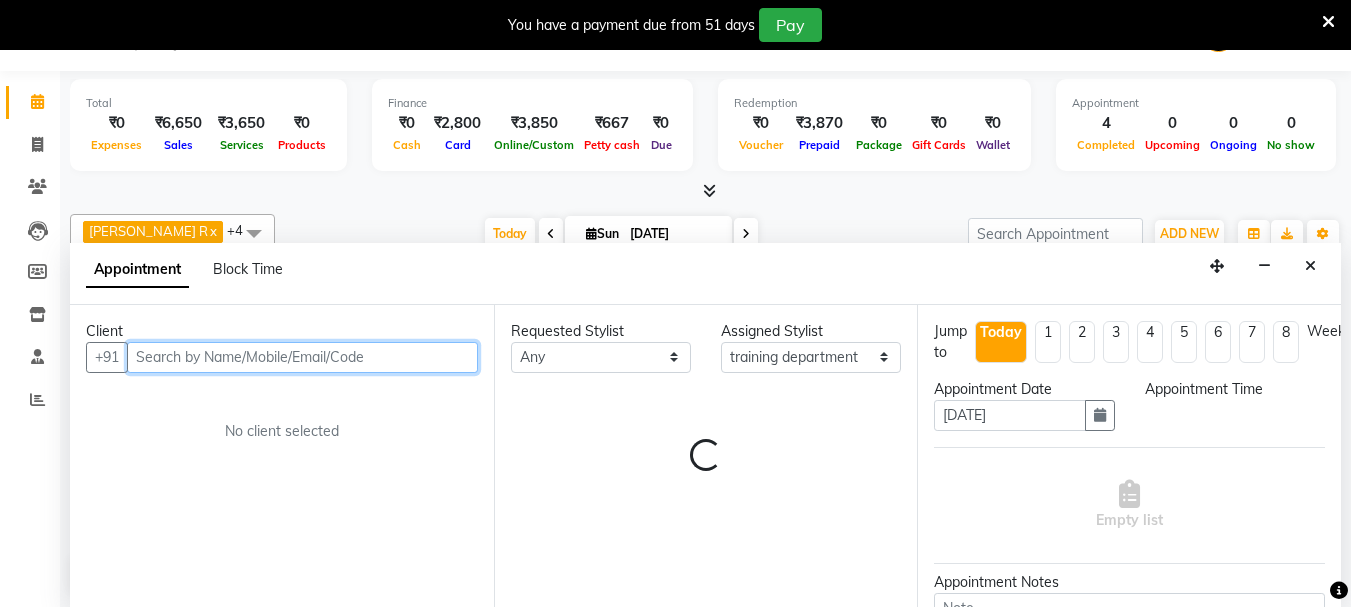 select on "480" 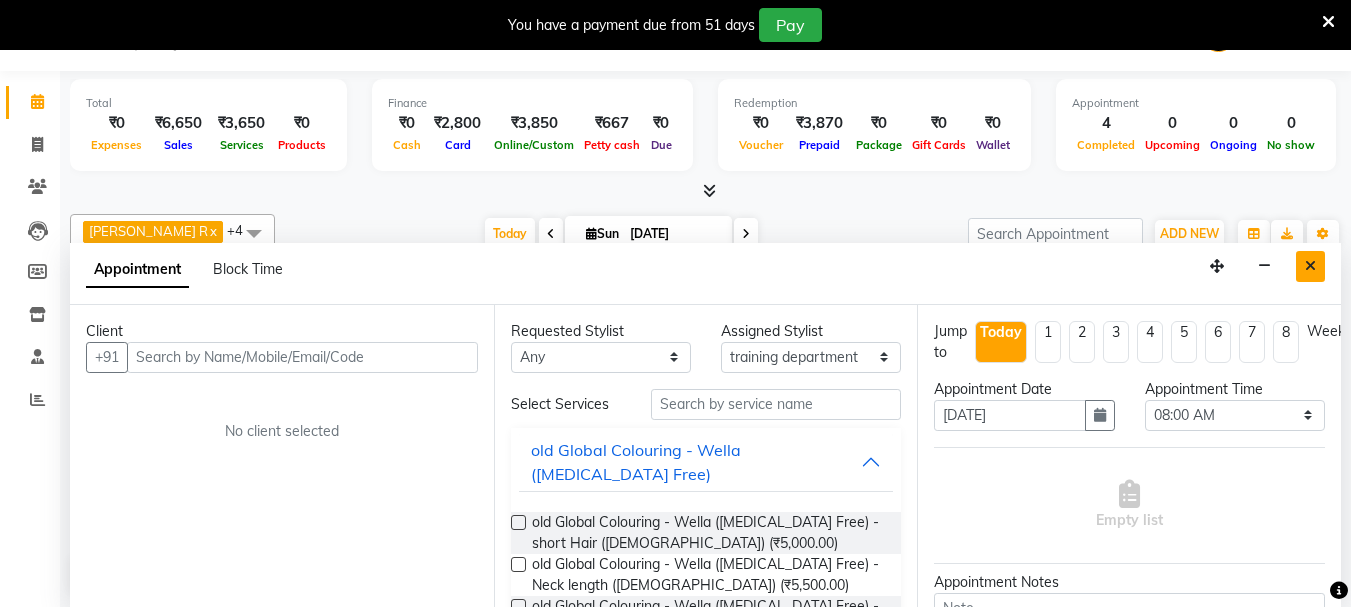 click at bounding box center [1310, 266] 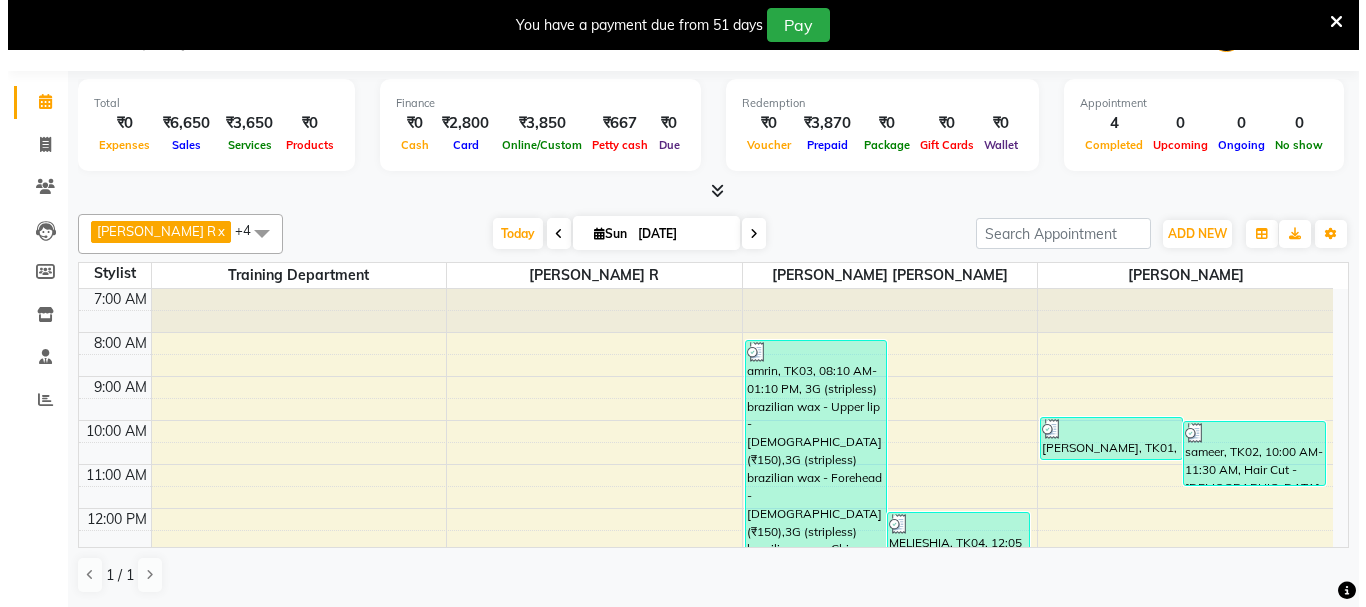 scroll, scrollTop: 0, scrollLeft: 0, axis: both 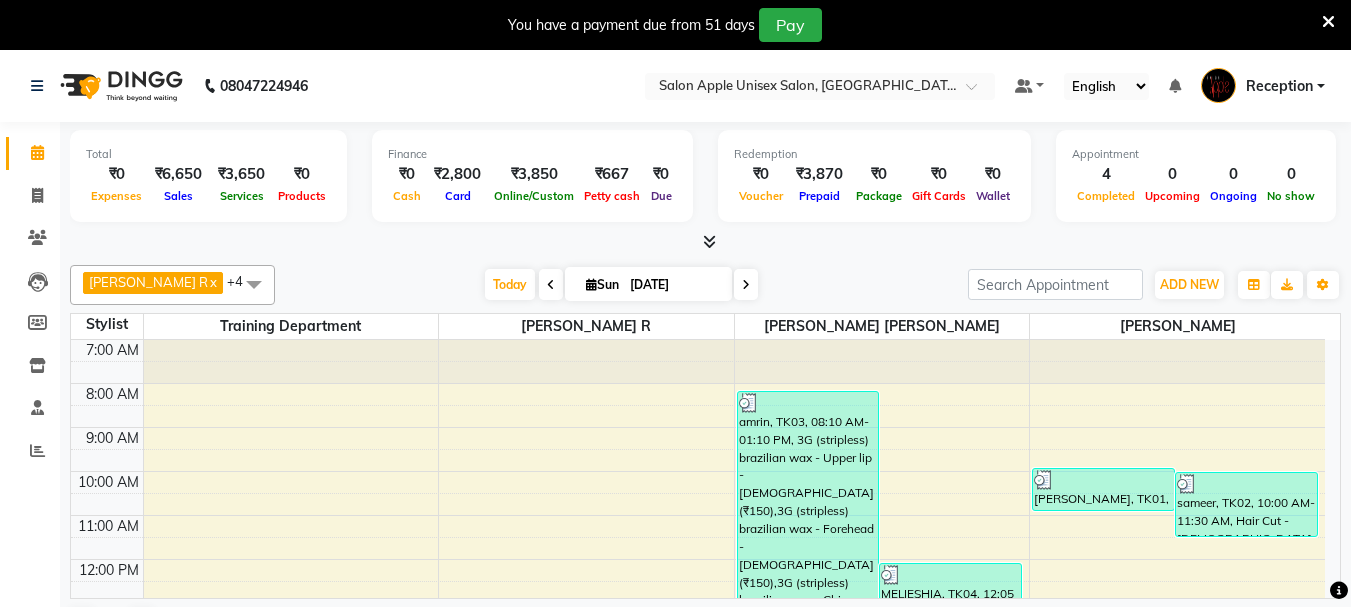 click at bounding box center [709, 241] 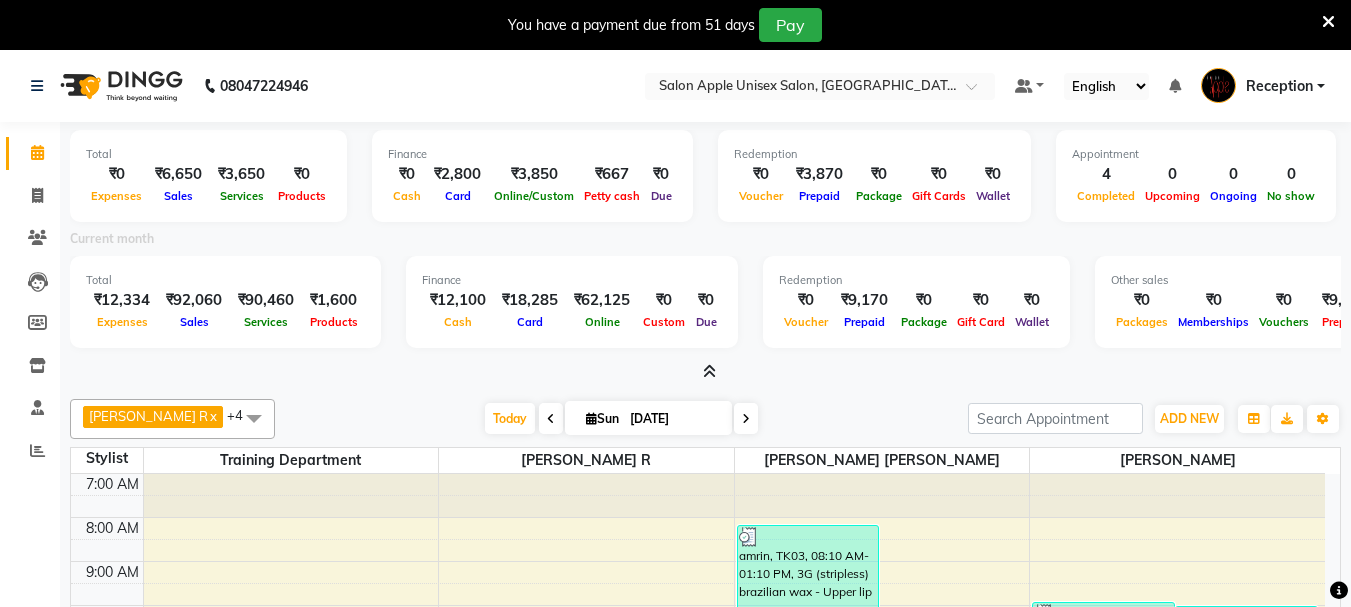 click on "Reception" at bounding box center [1279, 86] 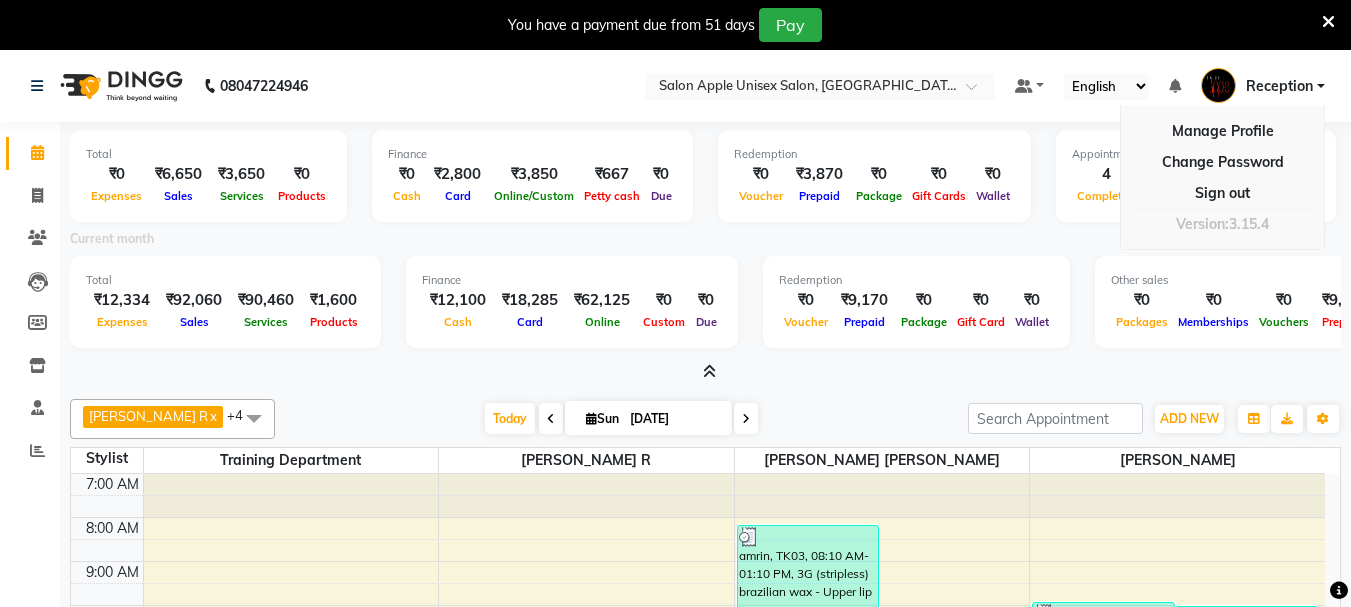 click on "Version:3.15.4" at bounding box center (1222, 224) 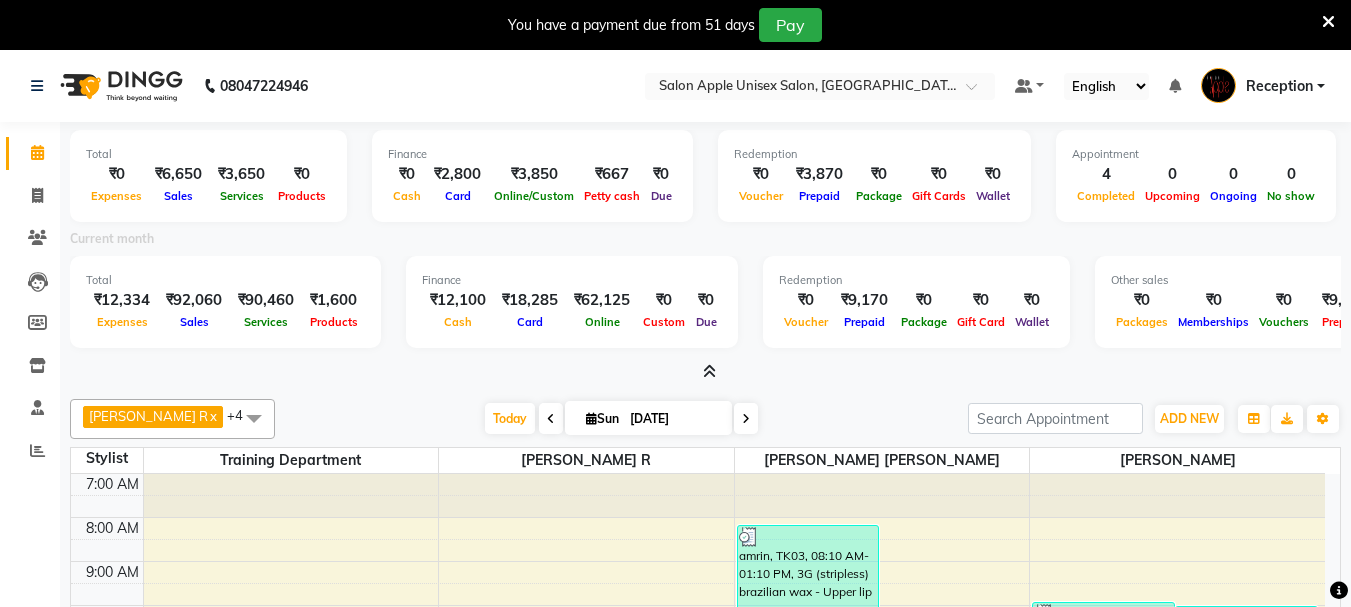 click on "Ongoing" at bounding box center (1233, 196) 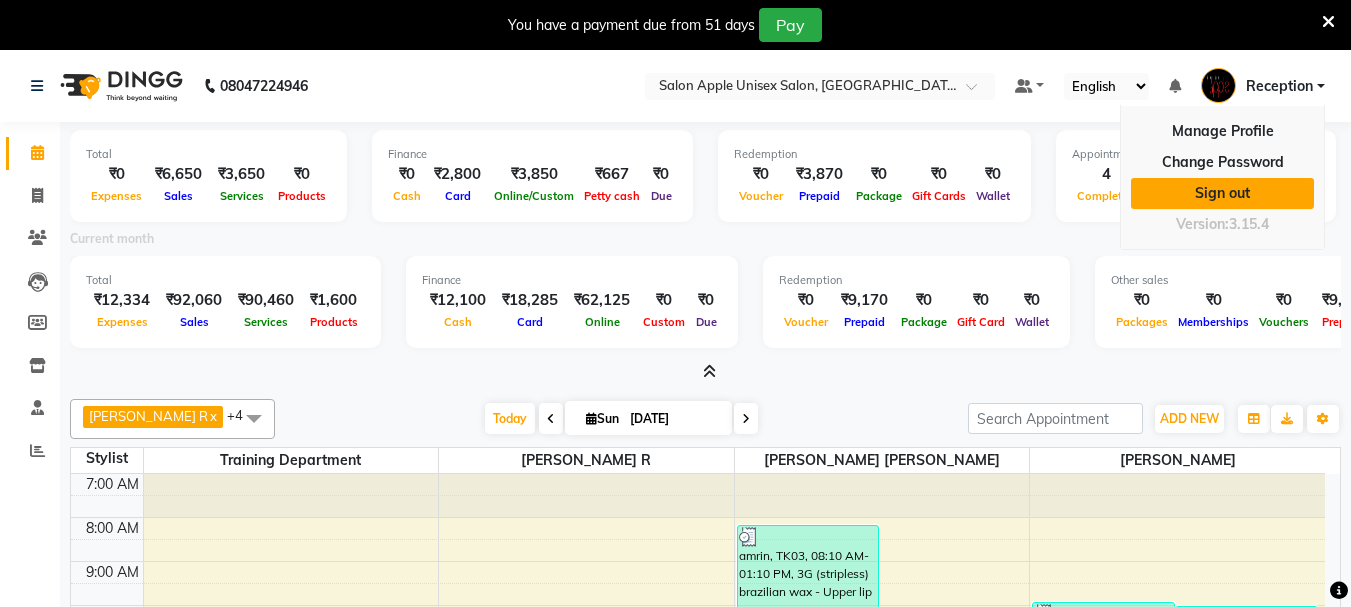 click on "Sign out" at bounding box center [1222, 193] 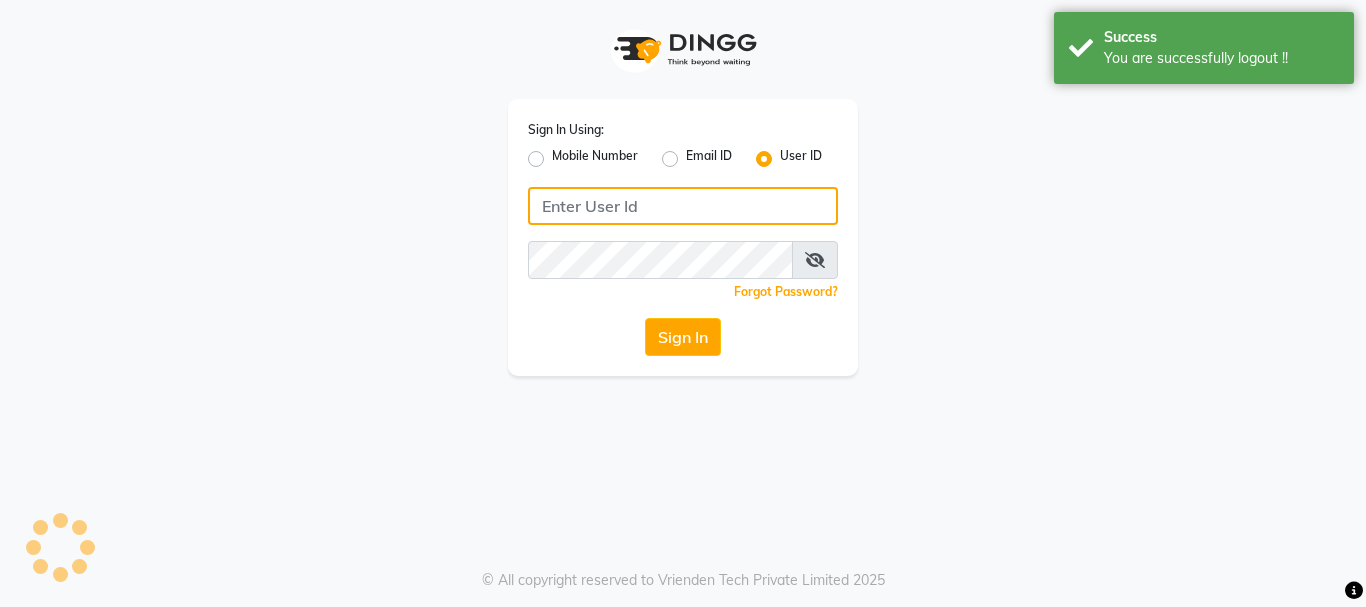 type on "7391062053" 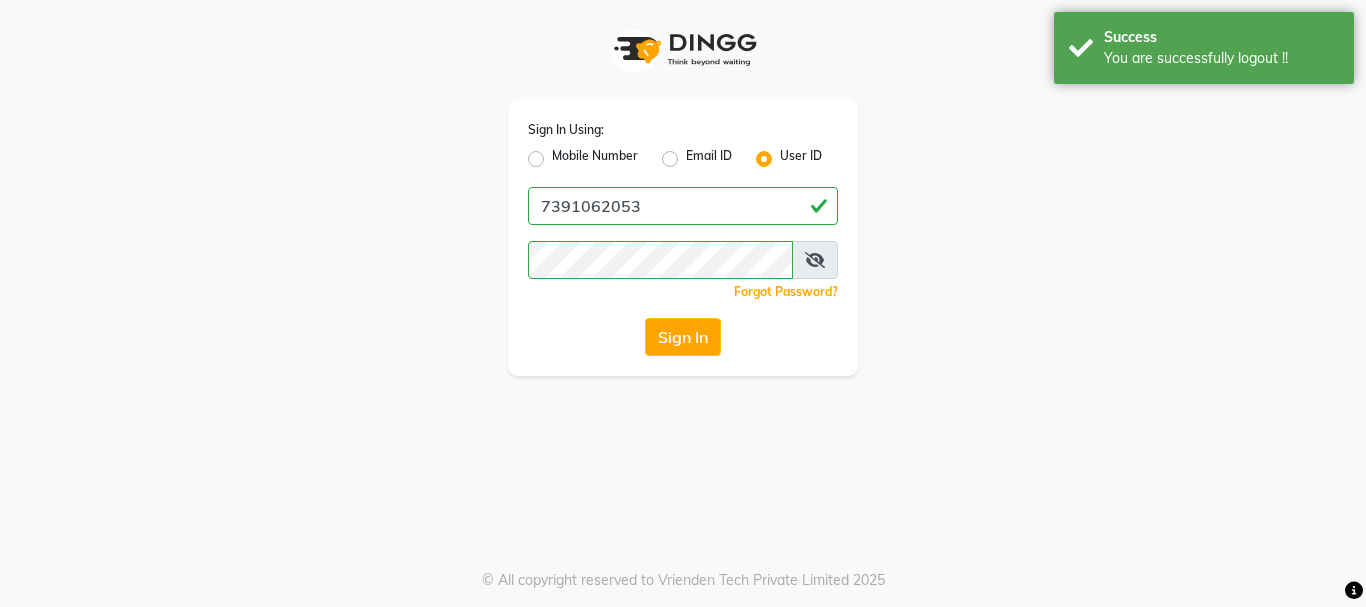 click on "Mobile Number" 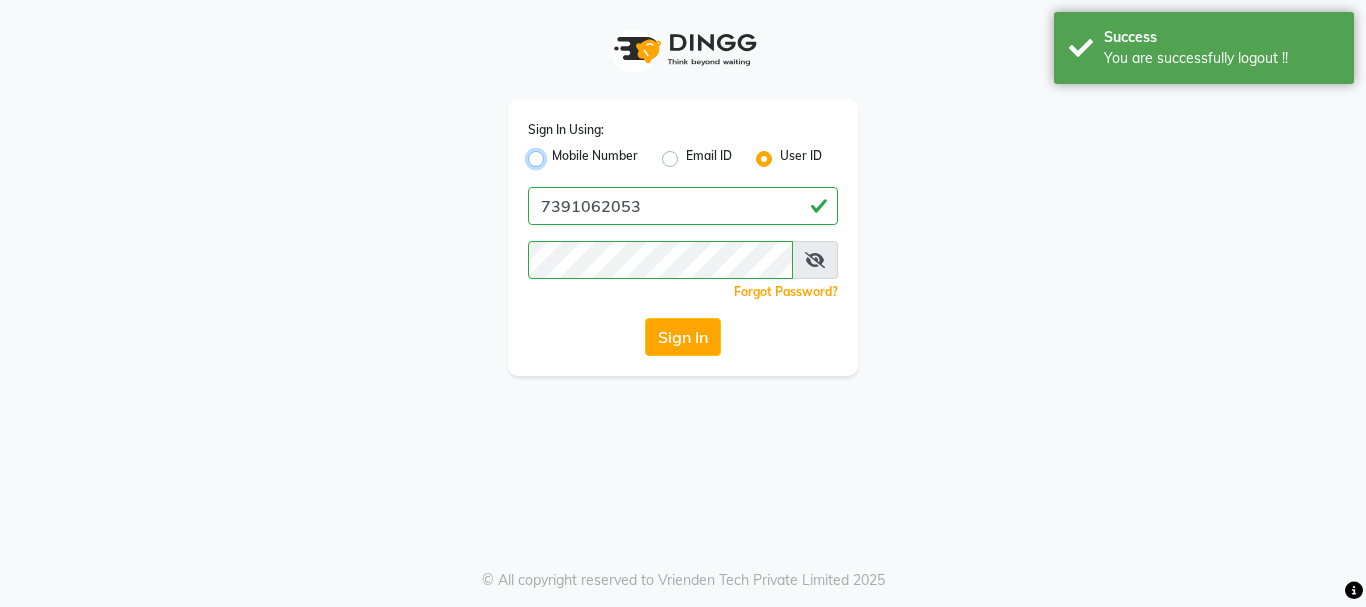 click on "Mobile Number" at bounding box center (558, 153) 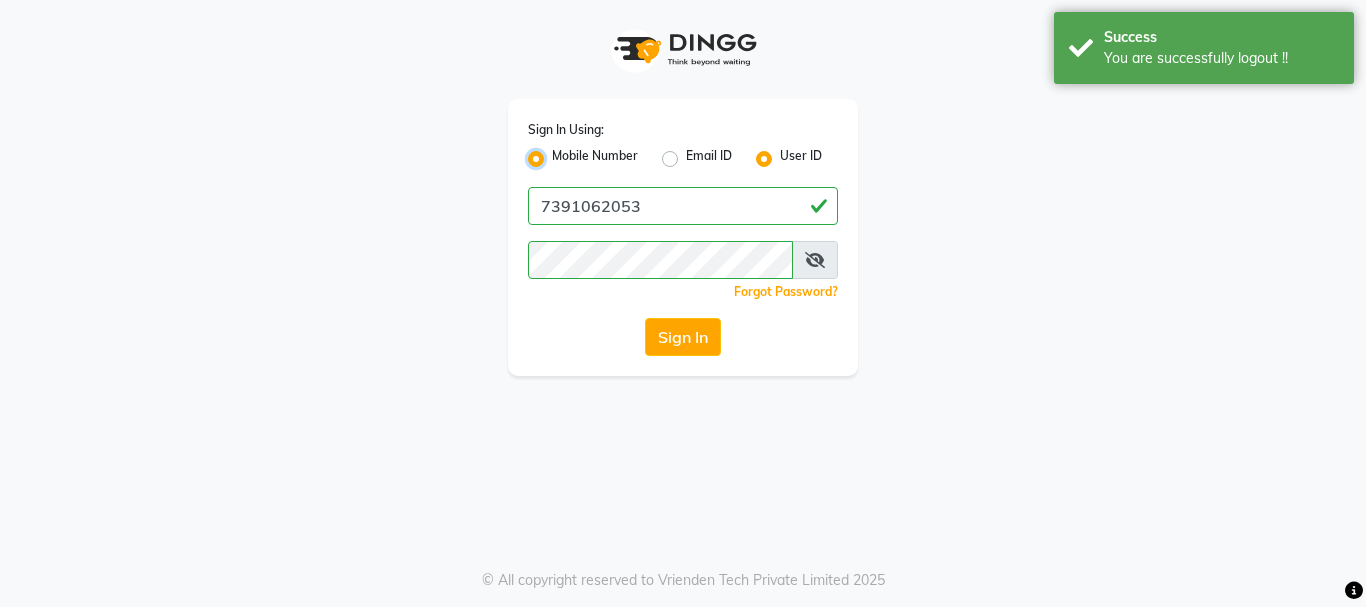 radio on "false" 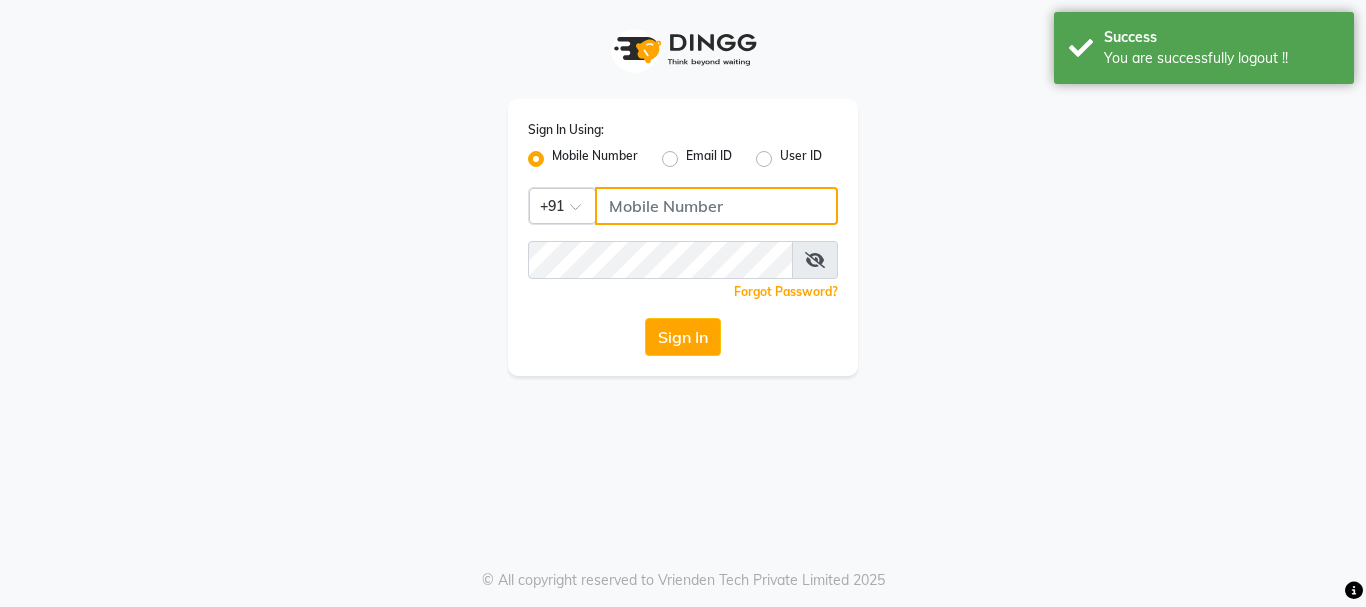click 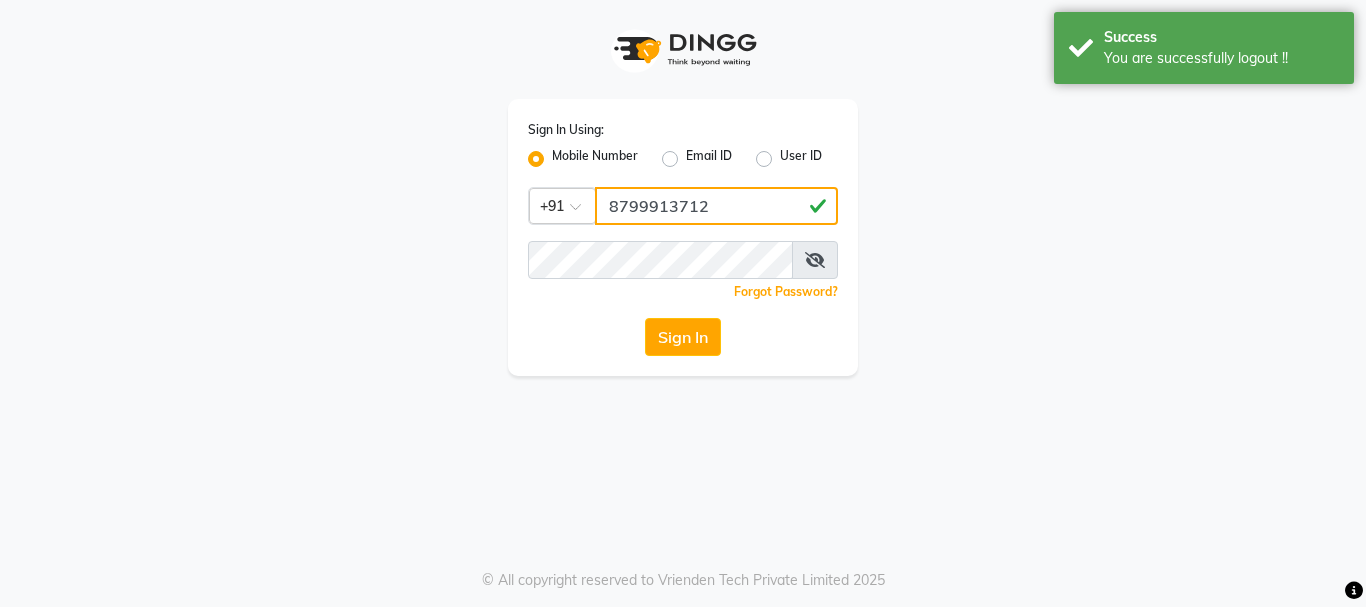 type on "8799913712" 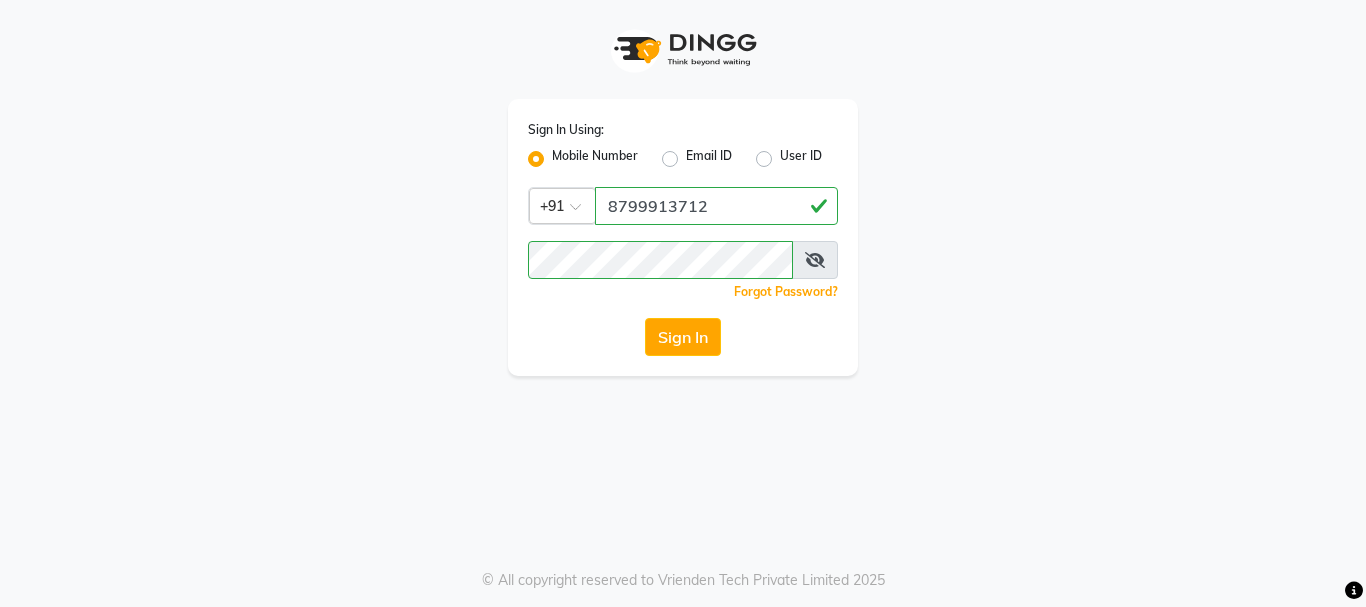 click on "Sign In" 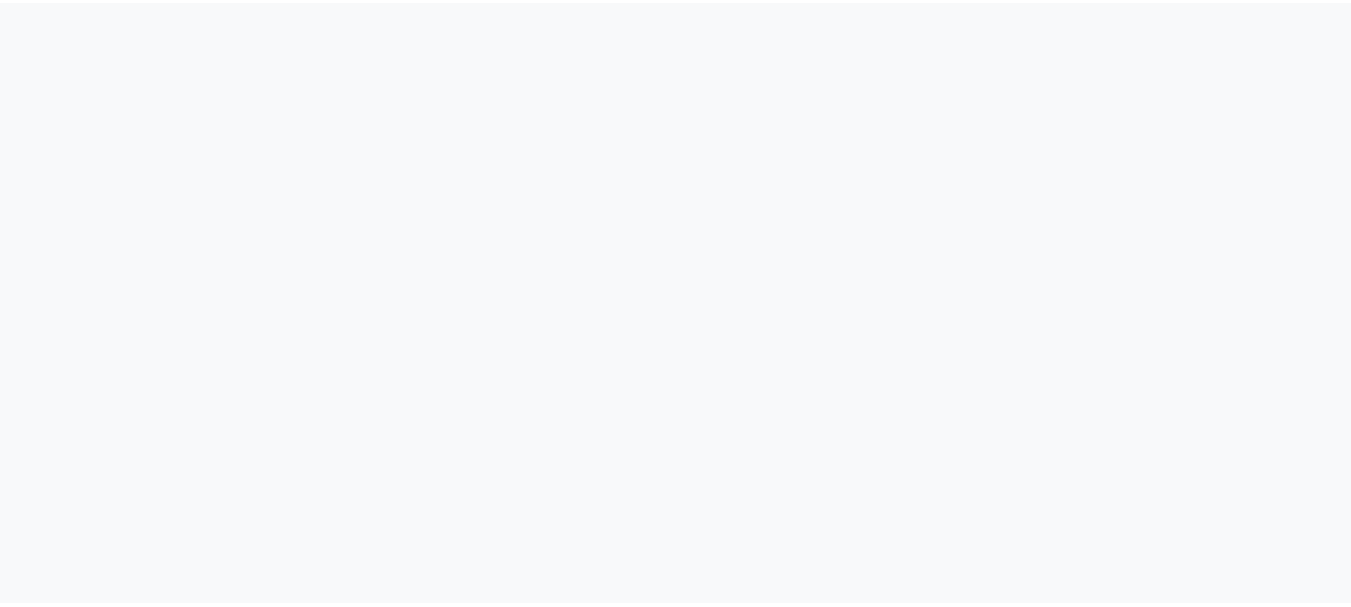 scroll, scrollTop: 0, scrollLeft: 0, axis: both 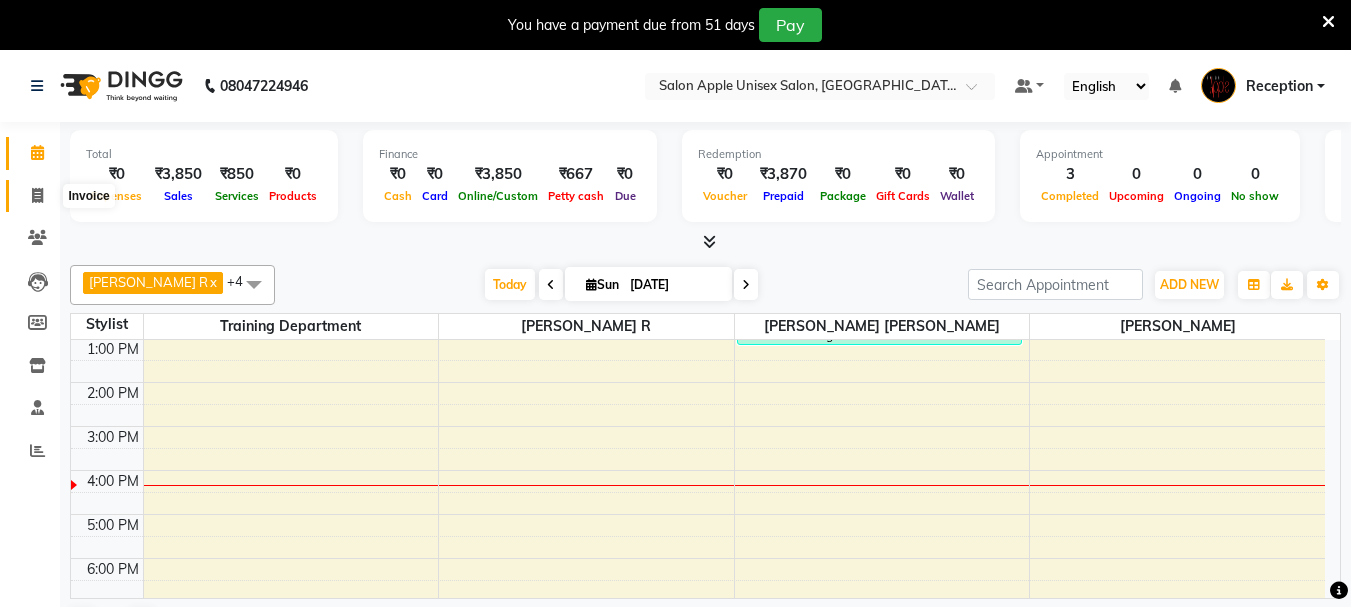 click 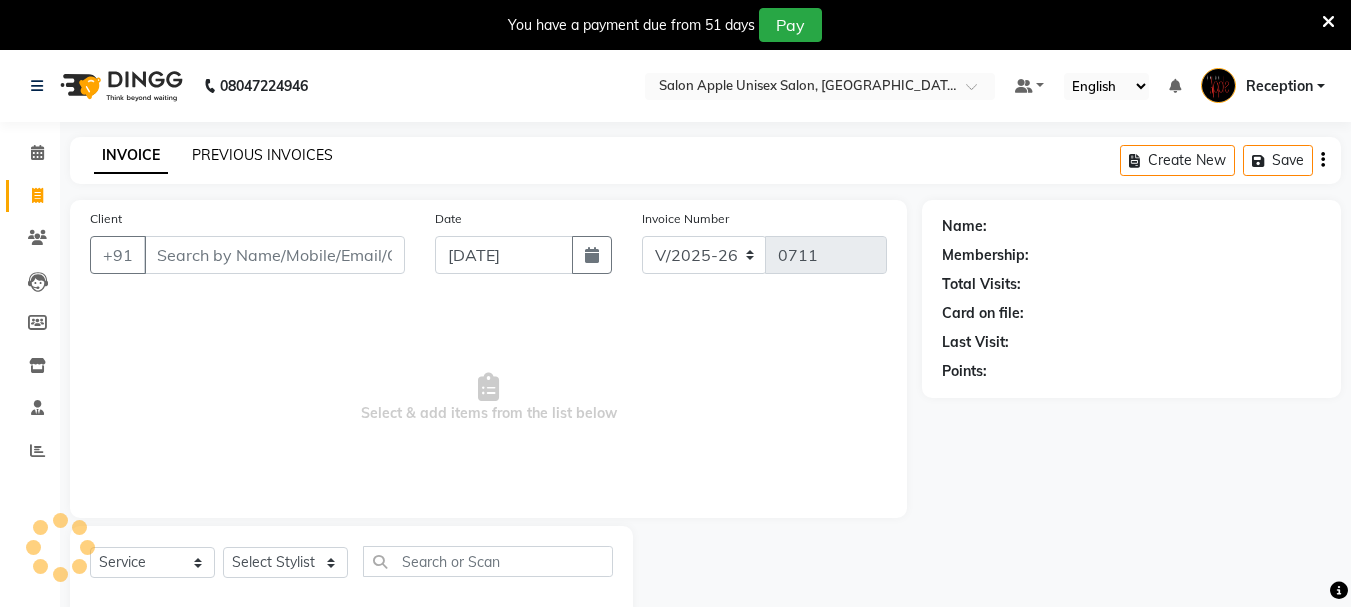 click on "PREVIOUS INVOICES" 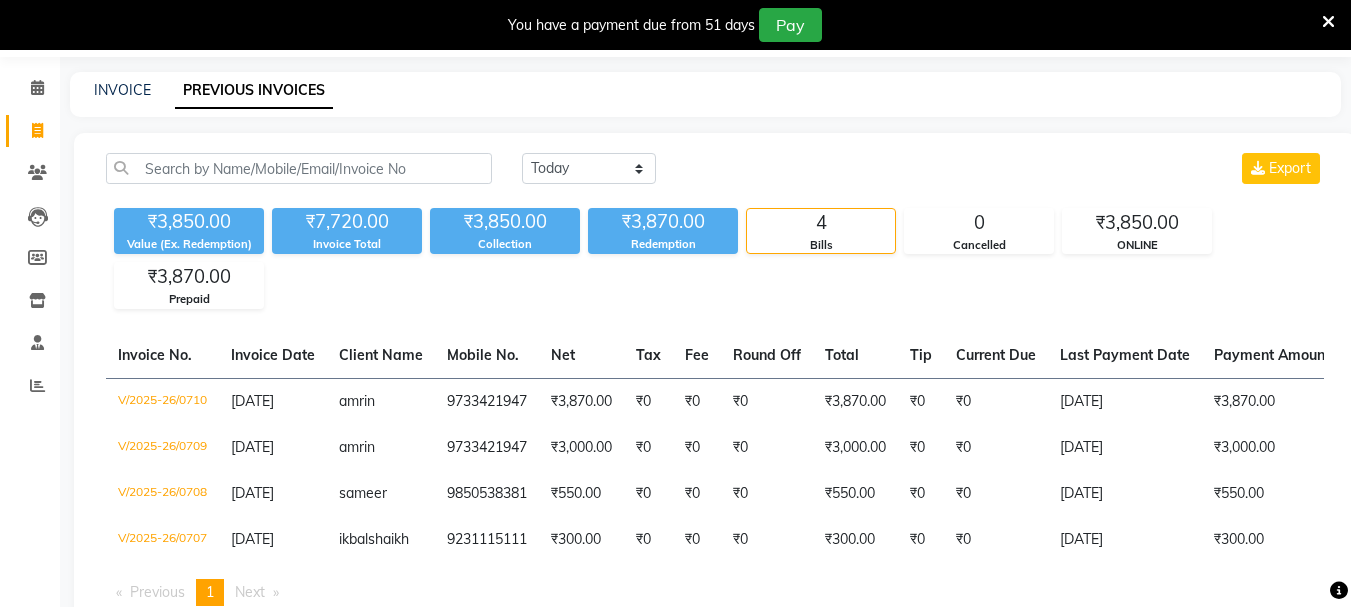 scroll, scrollTop: 145, scrollLeft: 0, axis: vertical 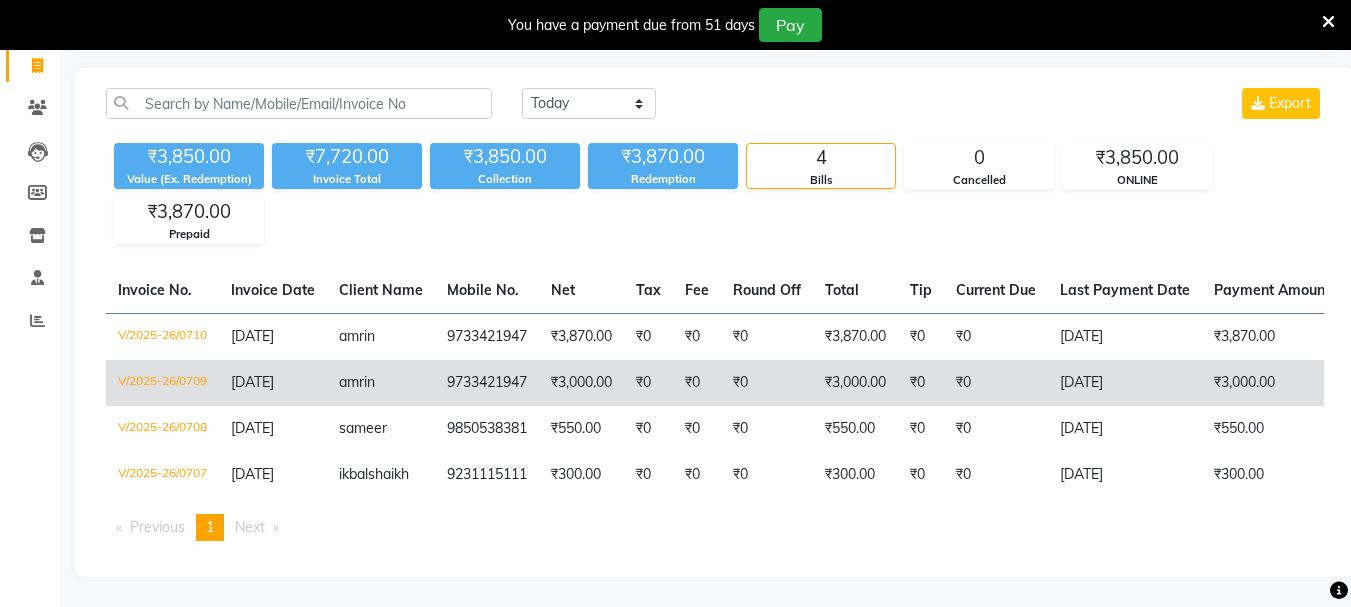 click on "₹0" 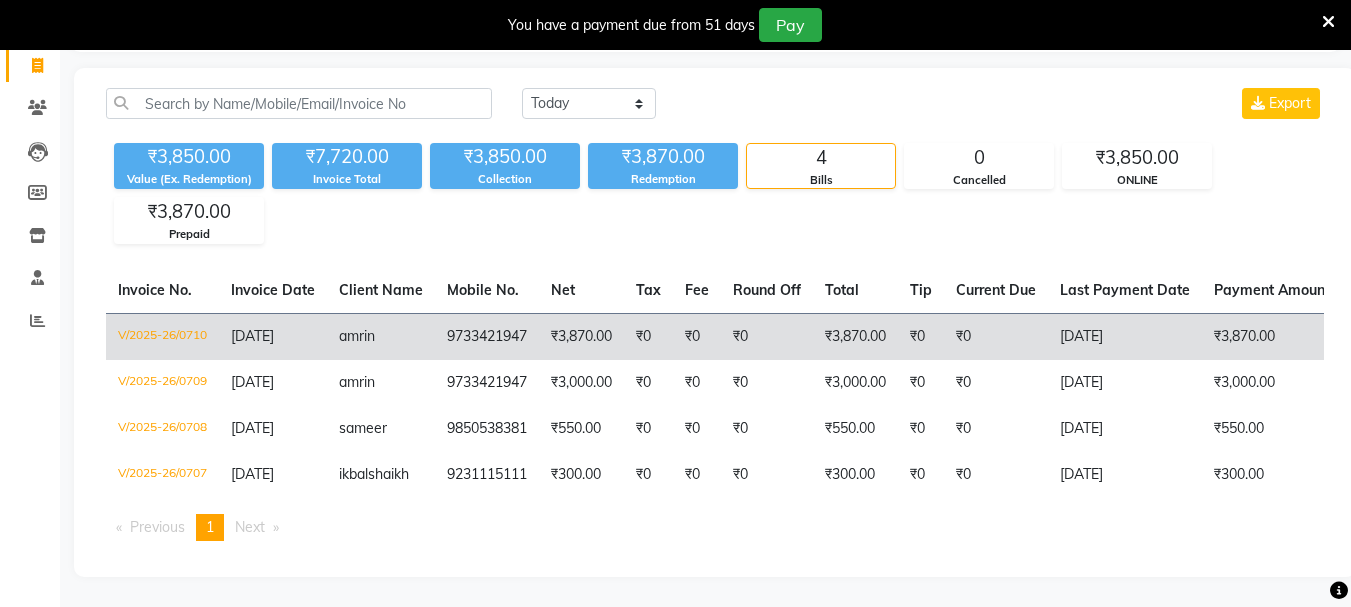 click on "9733421947" 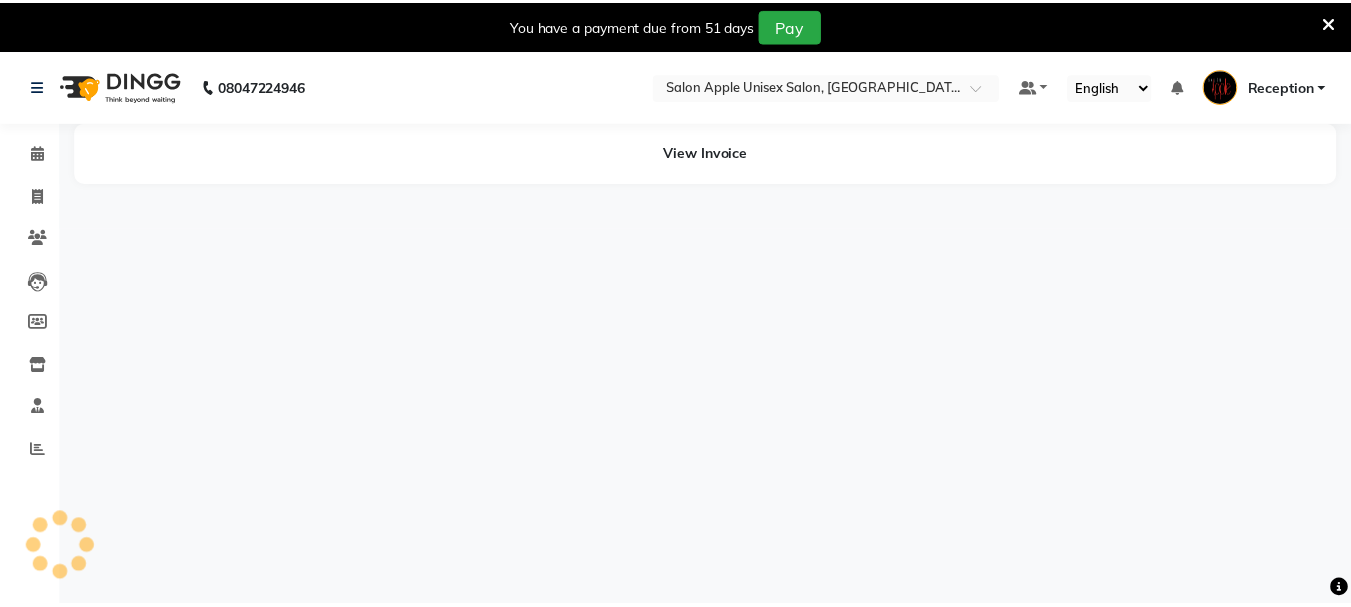 scroll, scrollTop: 0, scrollLeft: 0, axis: both 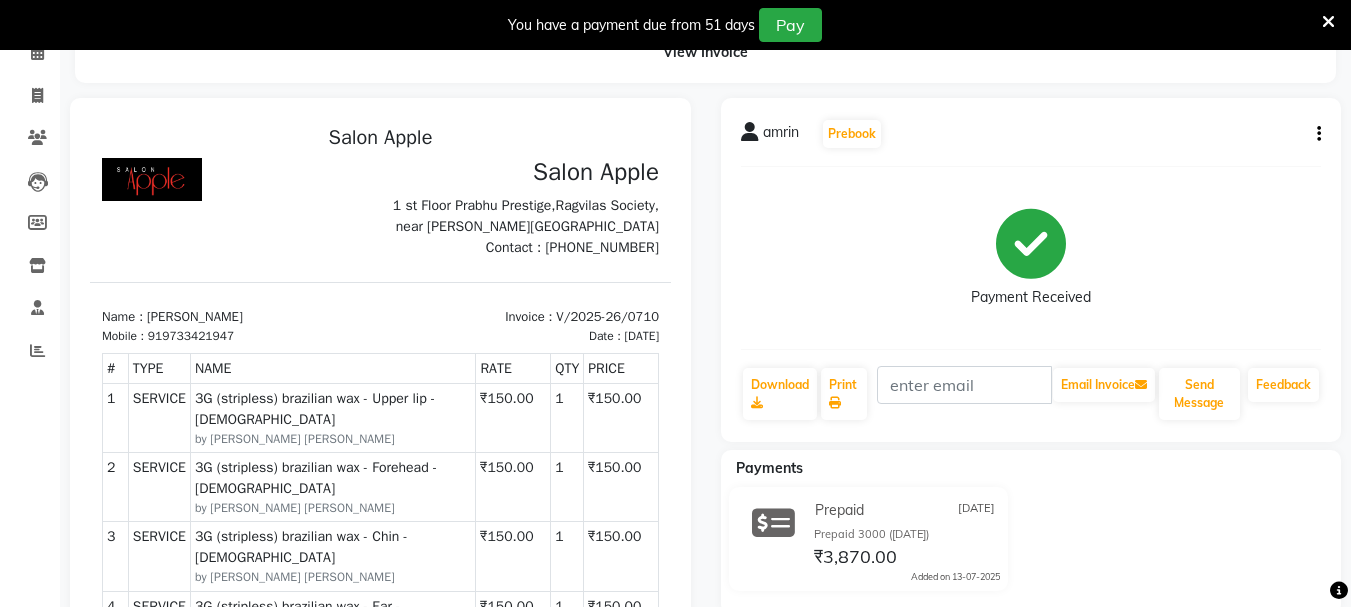 click on "919733421947" at bounding box center [191, 336] 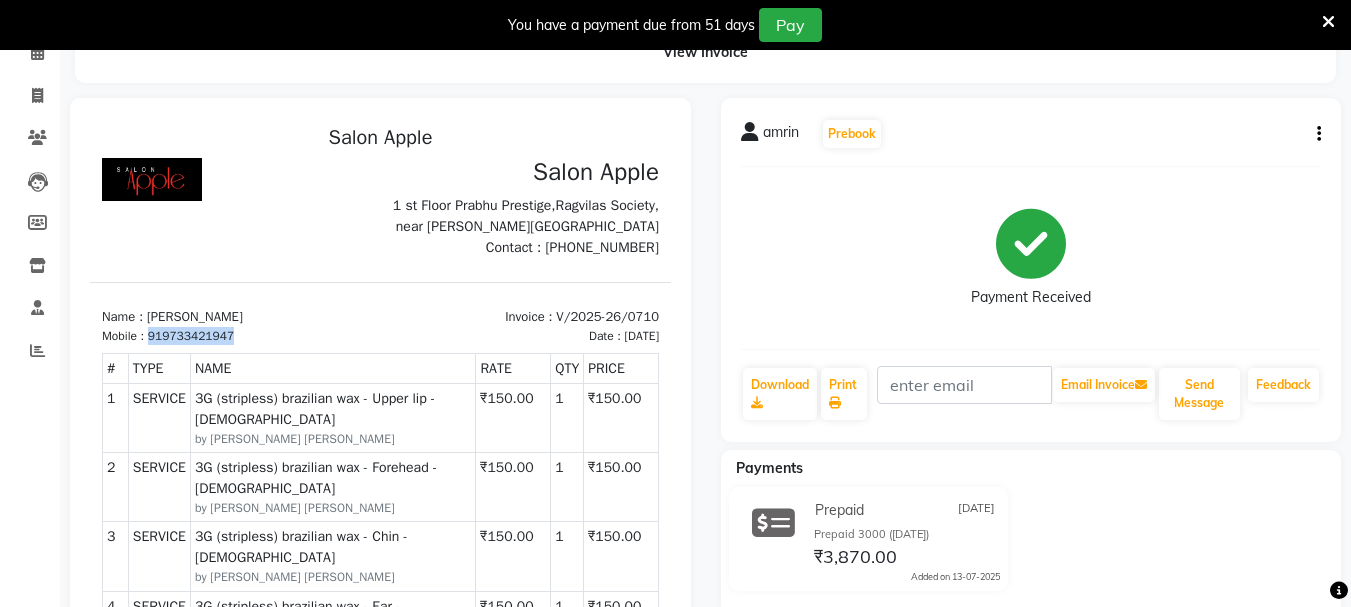 click on "919733421947" at bounding box center [191, 336] 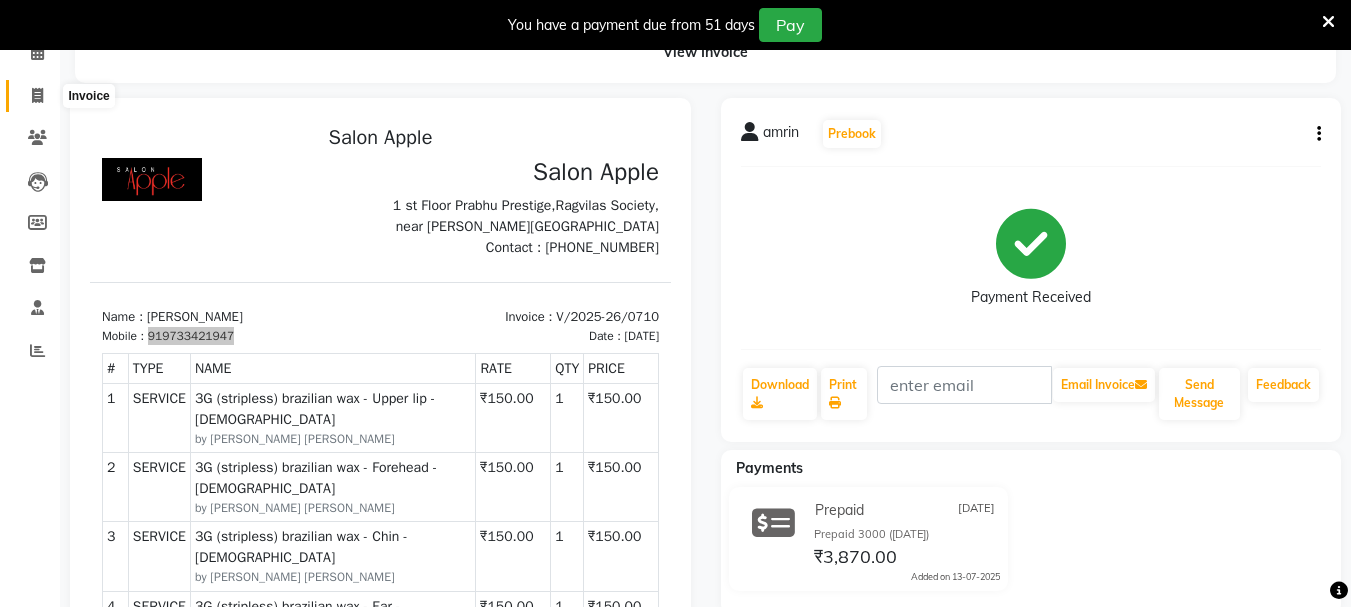 click 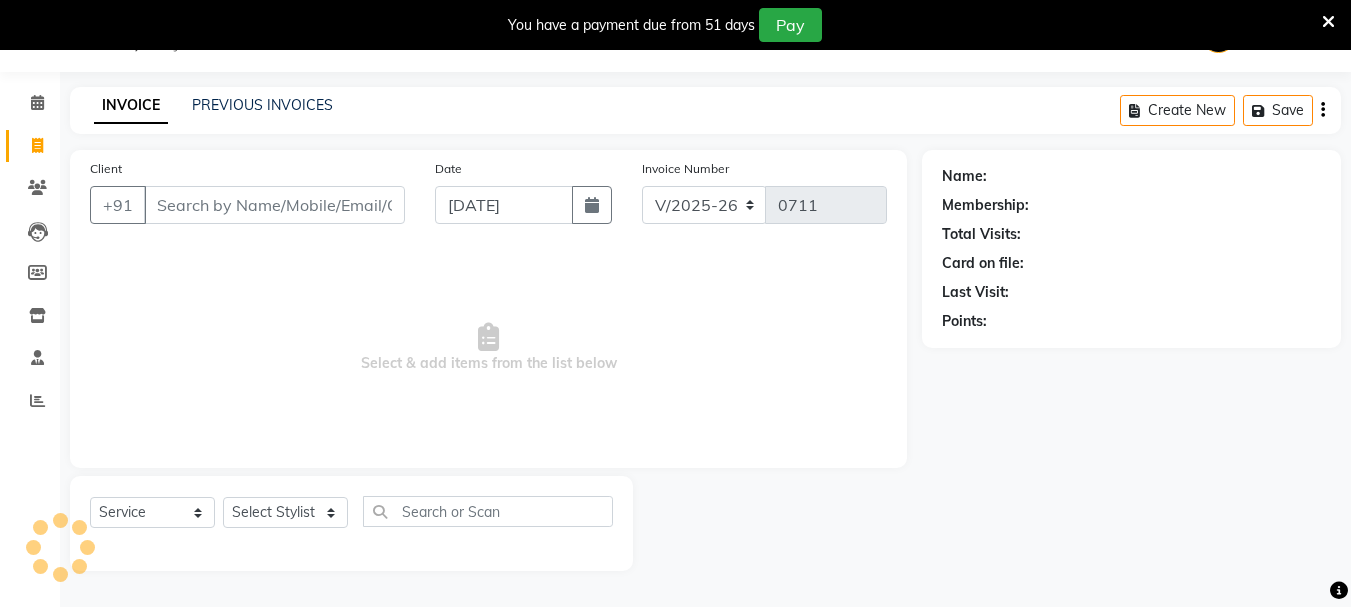 scroll, scrollTop: 50, scrollLeft: 0, axis: vertical 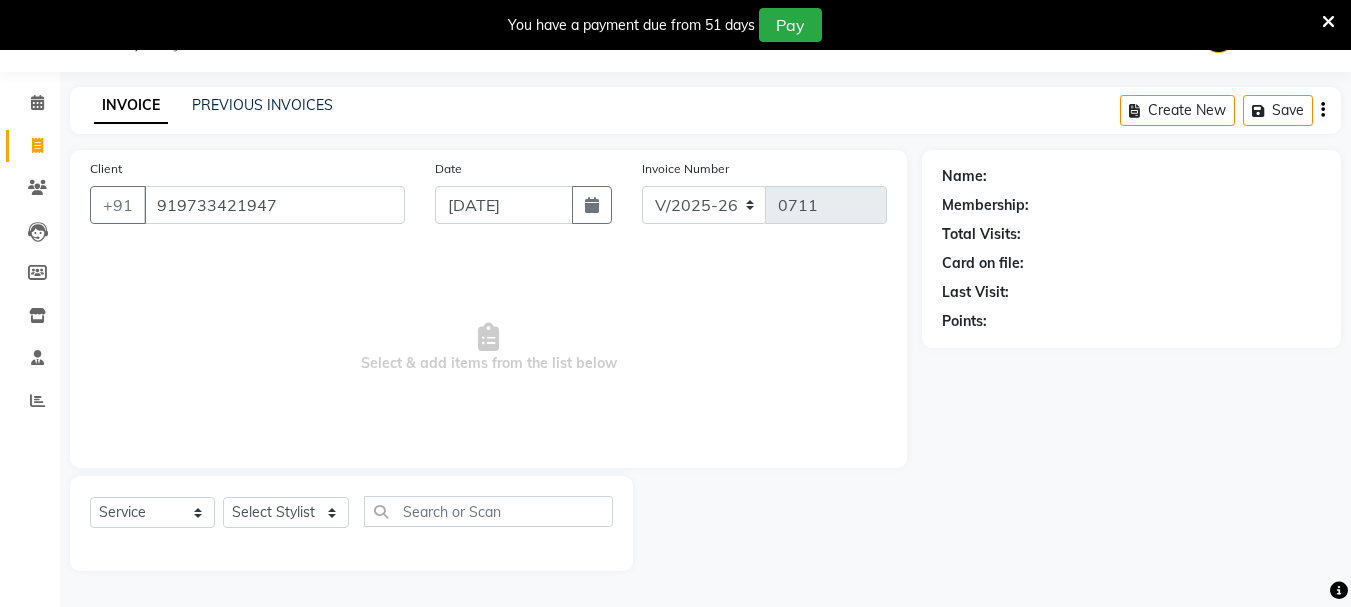 type on "919733421947" 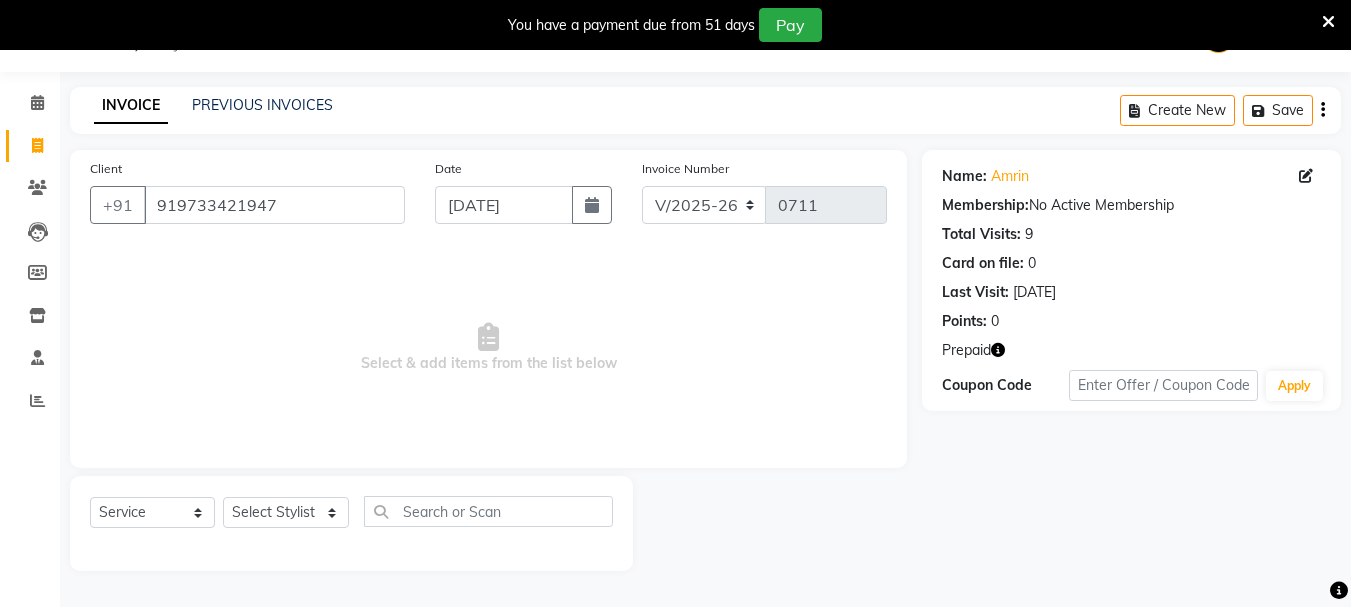 click 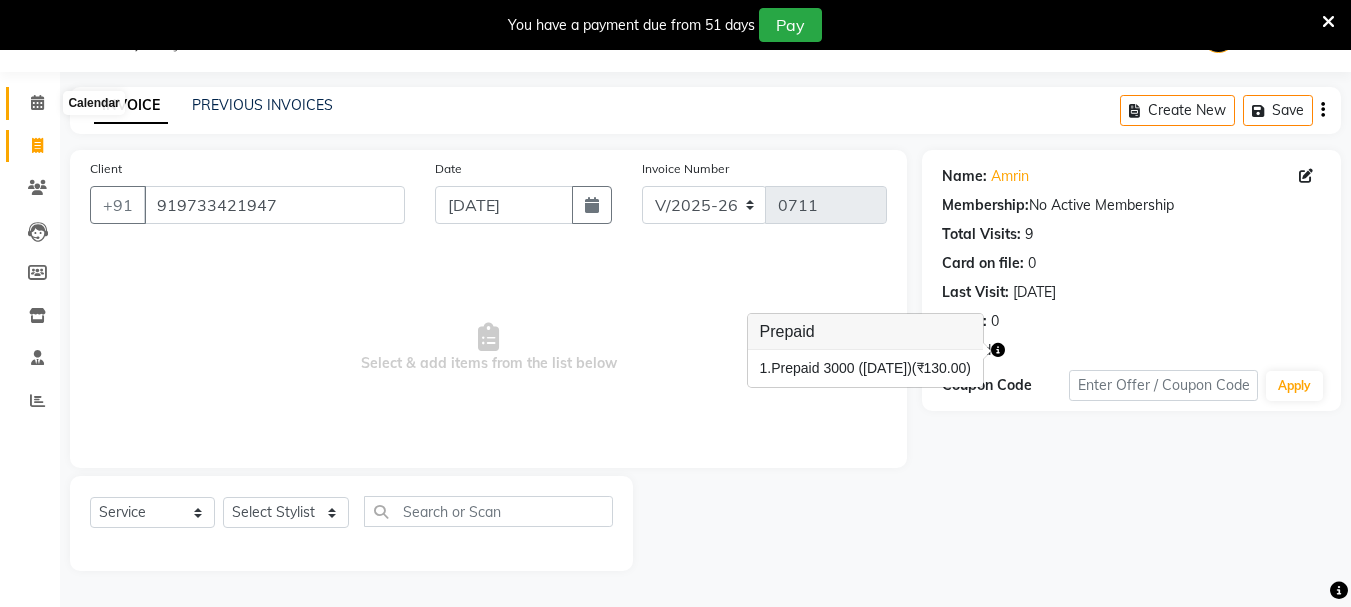 click 